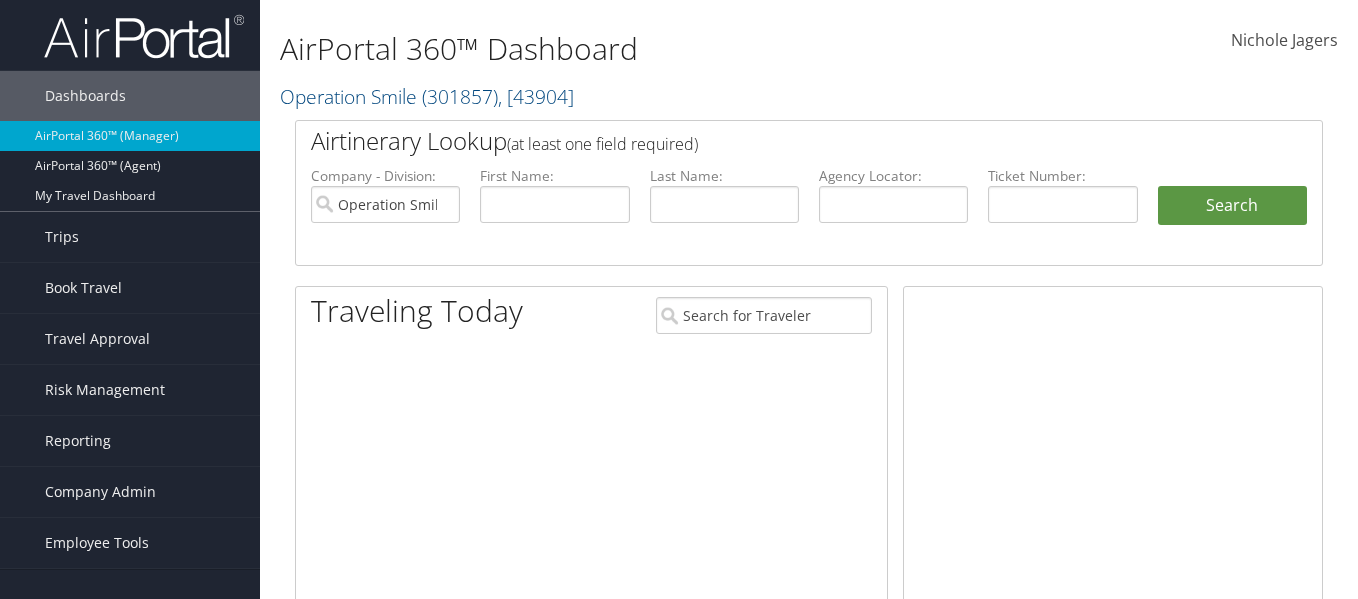 scroll, scrollTop: 100, scrollLeft: 0, axis: vertical 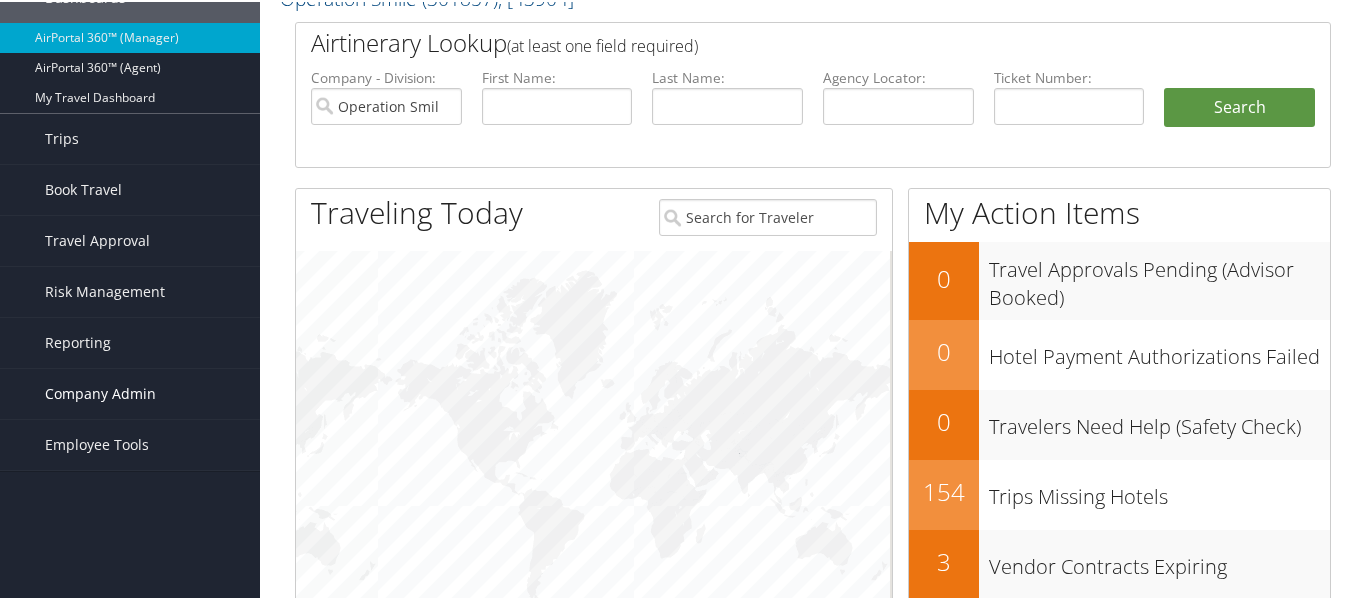 click on "Company Admin" at bounding box center [100, 392] 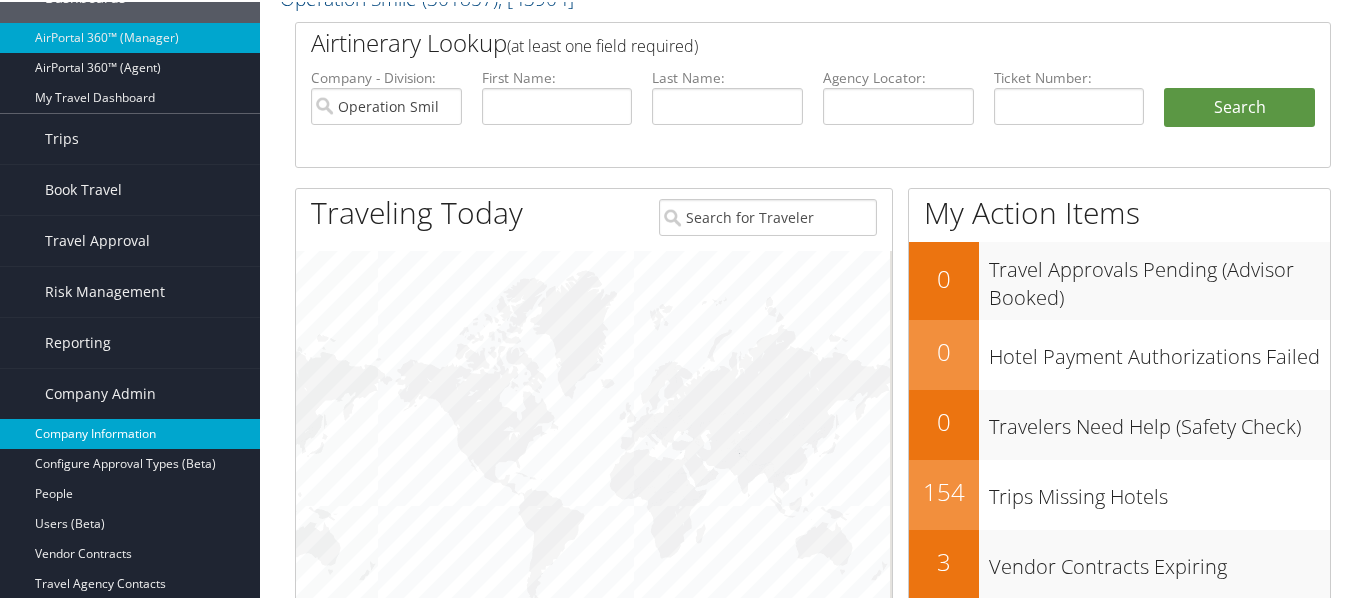 click on "Company Information" at bounding box center [130, 432] 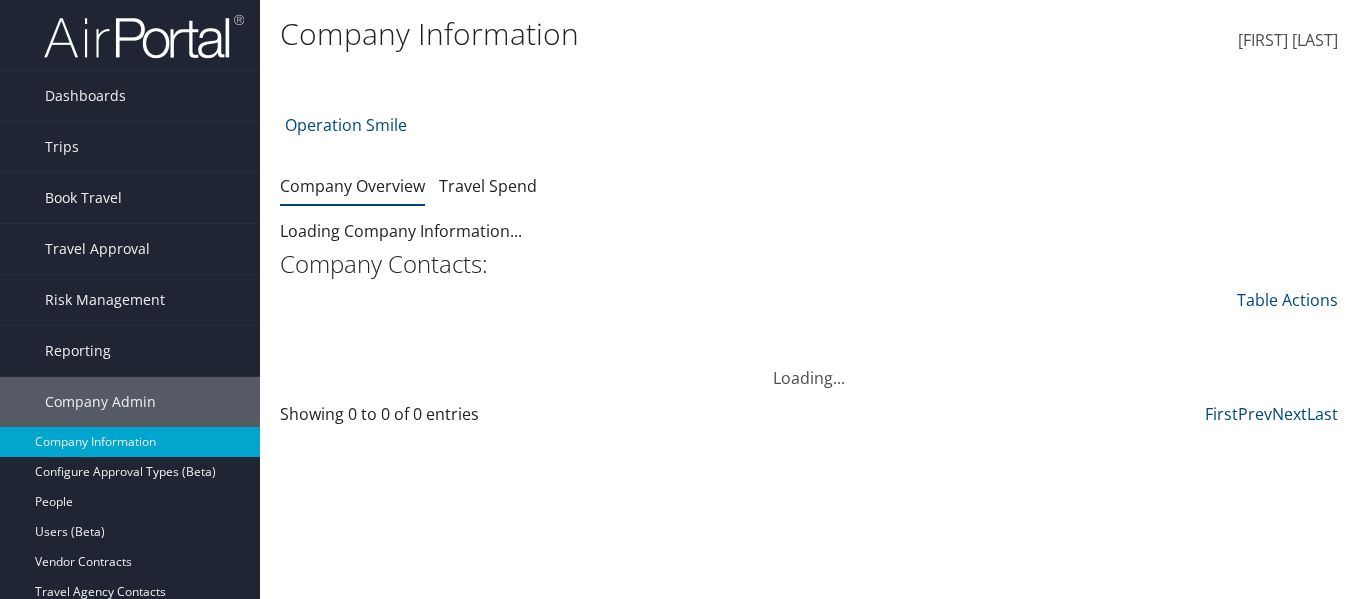 scroll, scrollTop: 0, scrollLeft: 0, axis: both 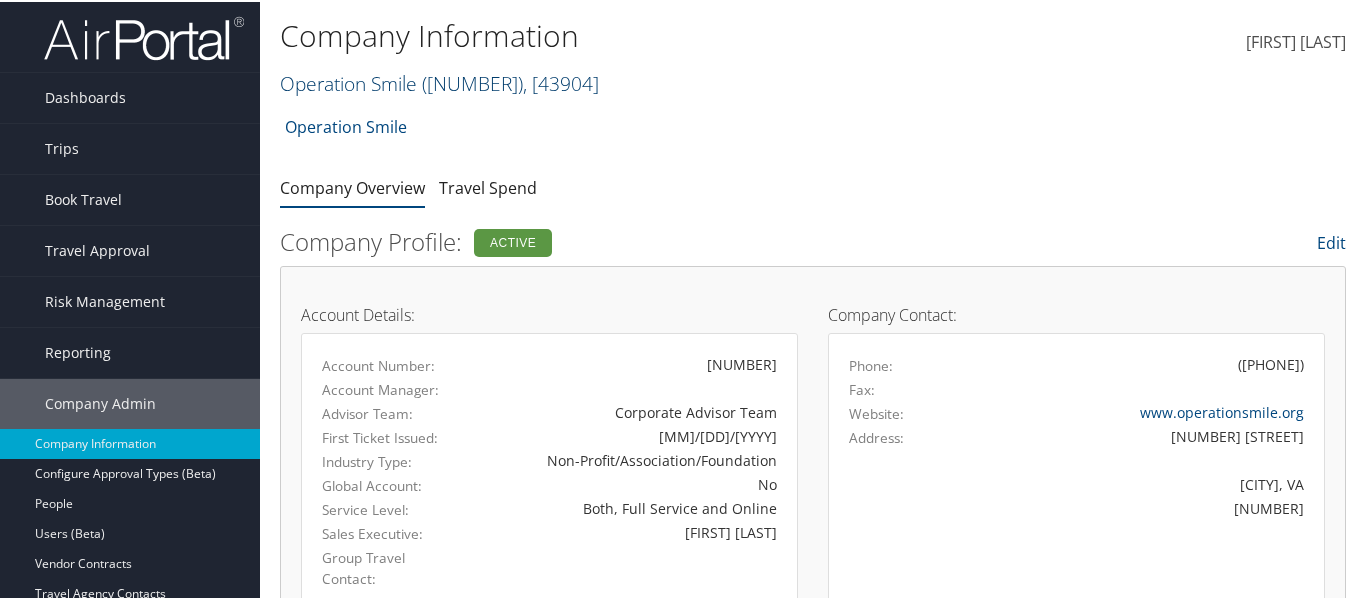 drag, startPoint x: 555, startPoint y: 84, endPoint x: 572, endPoint y: 90, distance: 18.027756 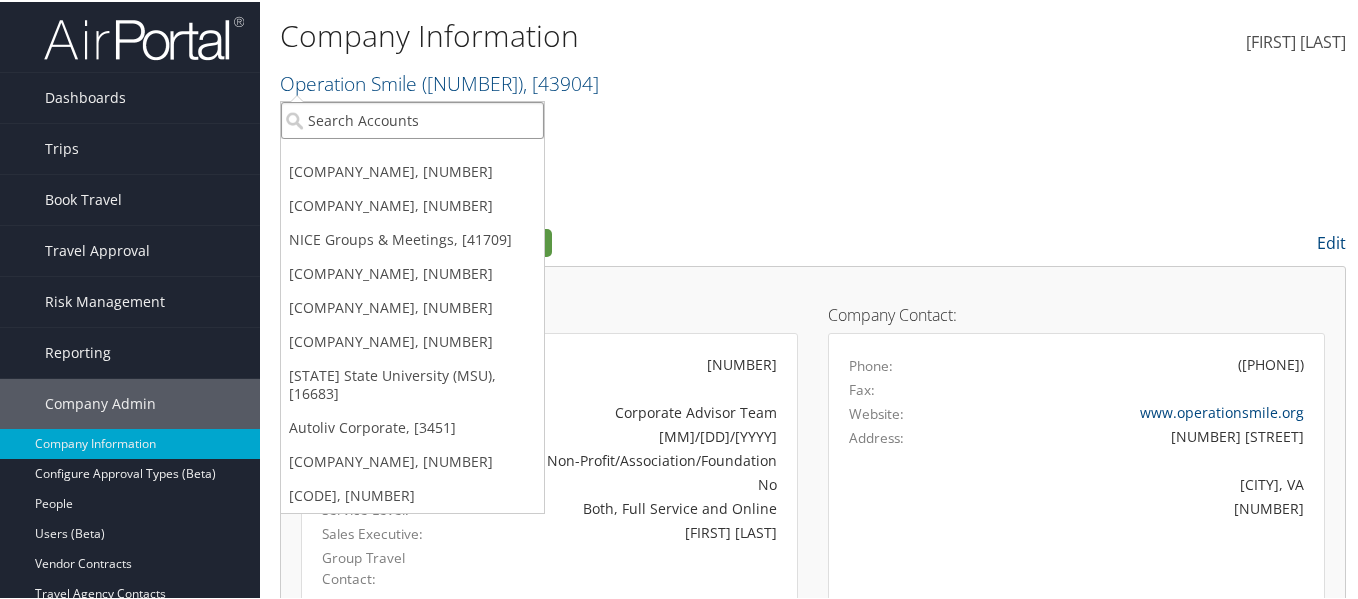 click at bounding box center (412, 118) 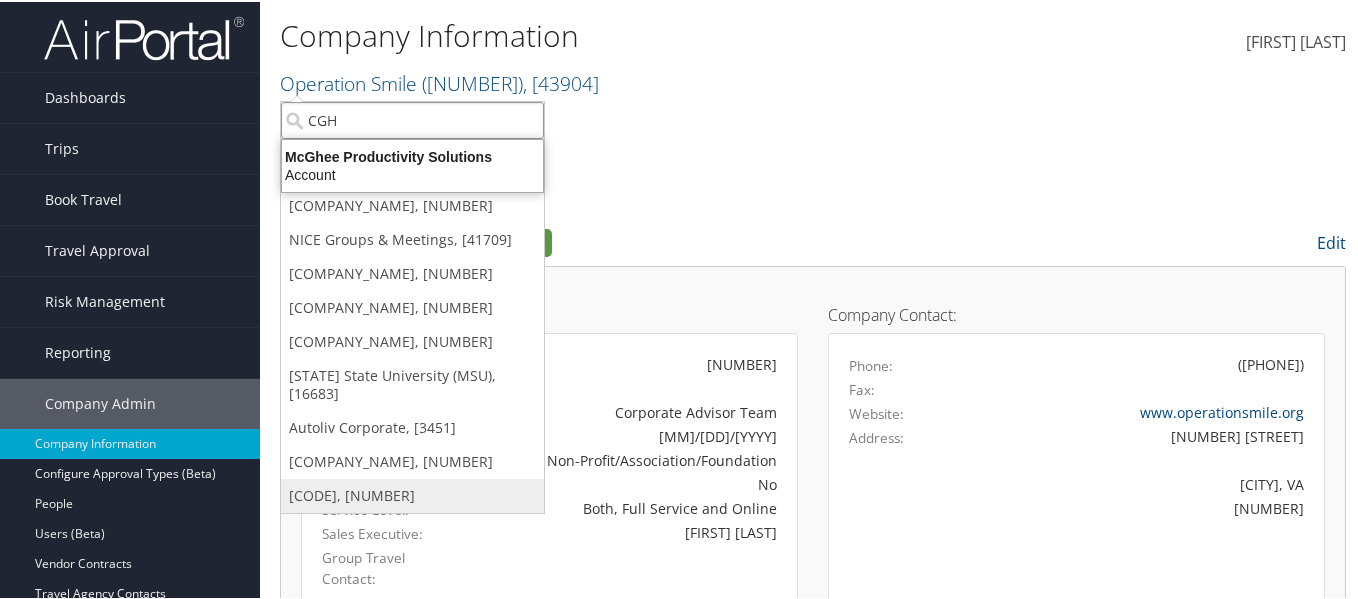 type on "CGH" 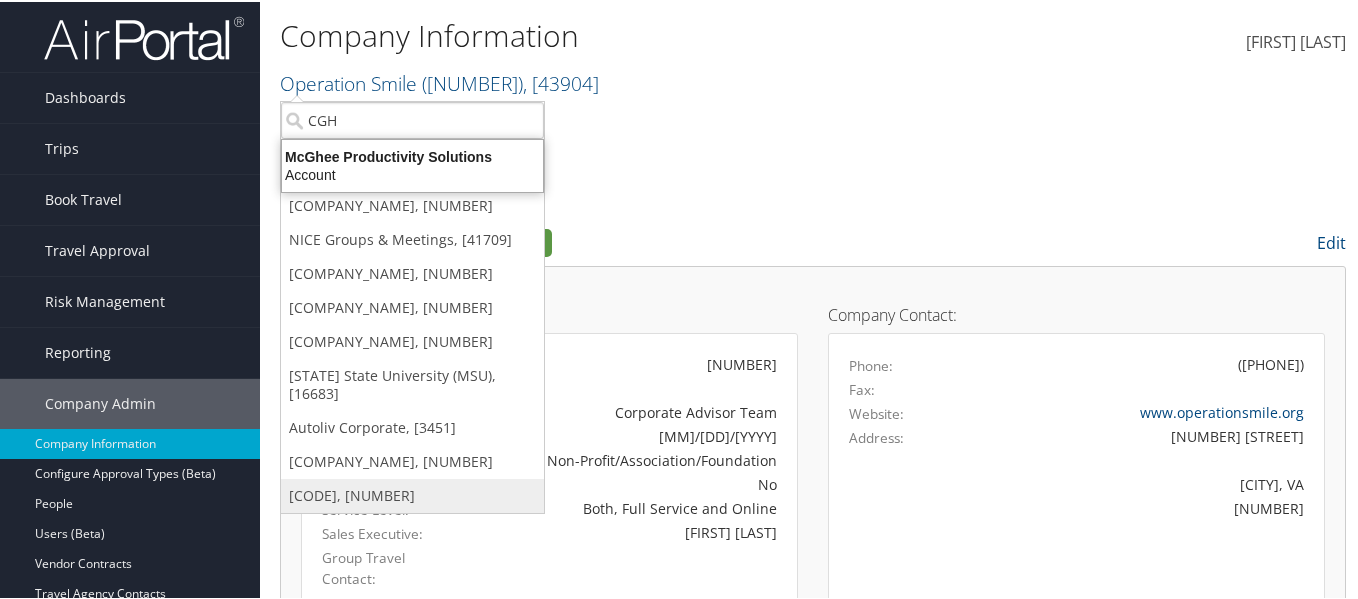 click on "CHG, [9757]" at bounding box center (412, 170) 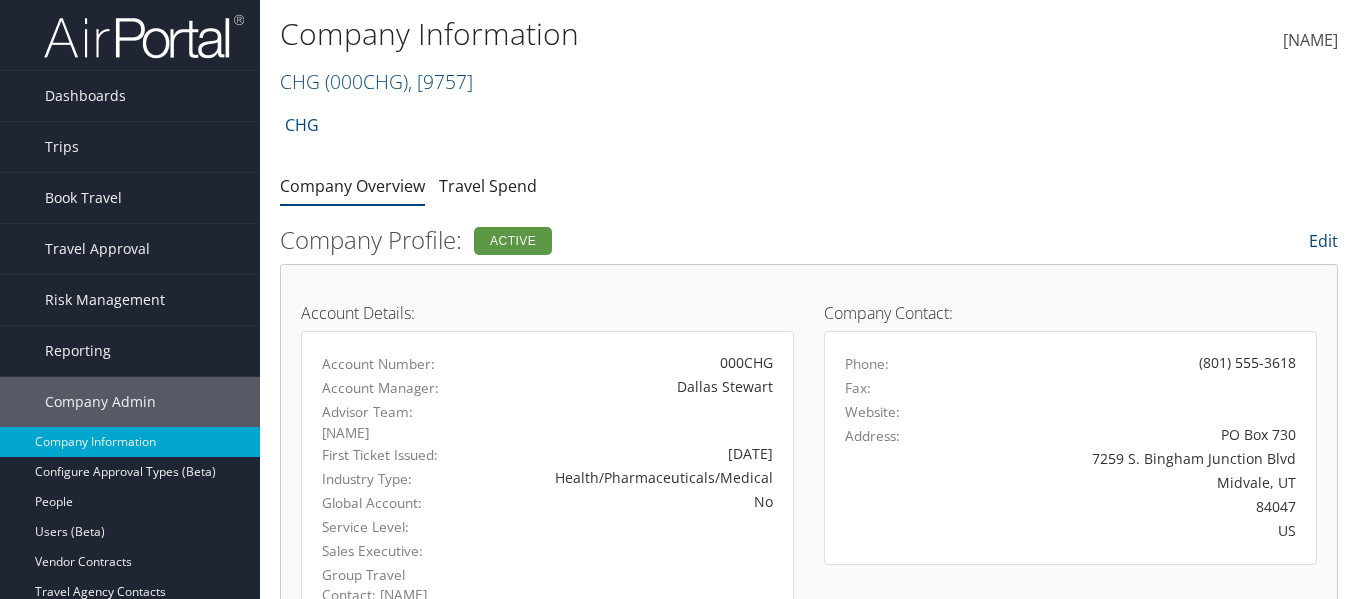 scroll, scrollTop: 0, scrollLeft: 0, axis: both 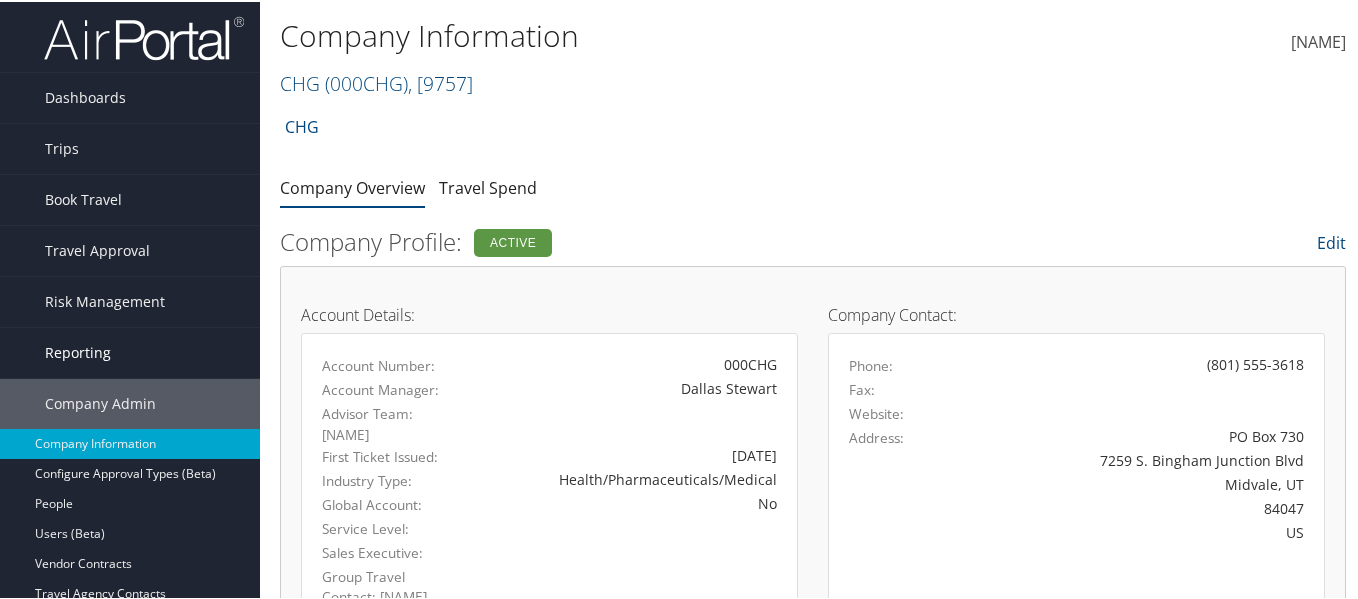 click at bounding box center [25, 341] 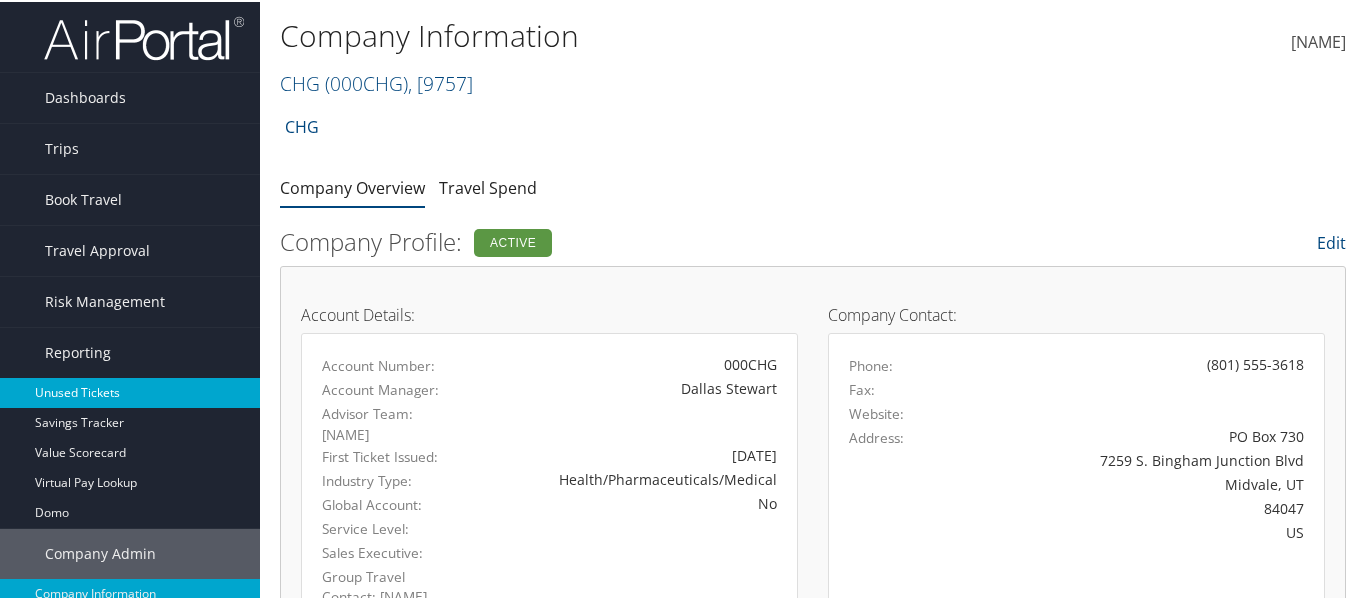 click on "Unused Tickets" at bounding box center (130, 391) 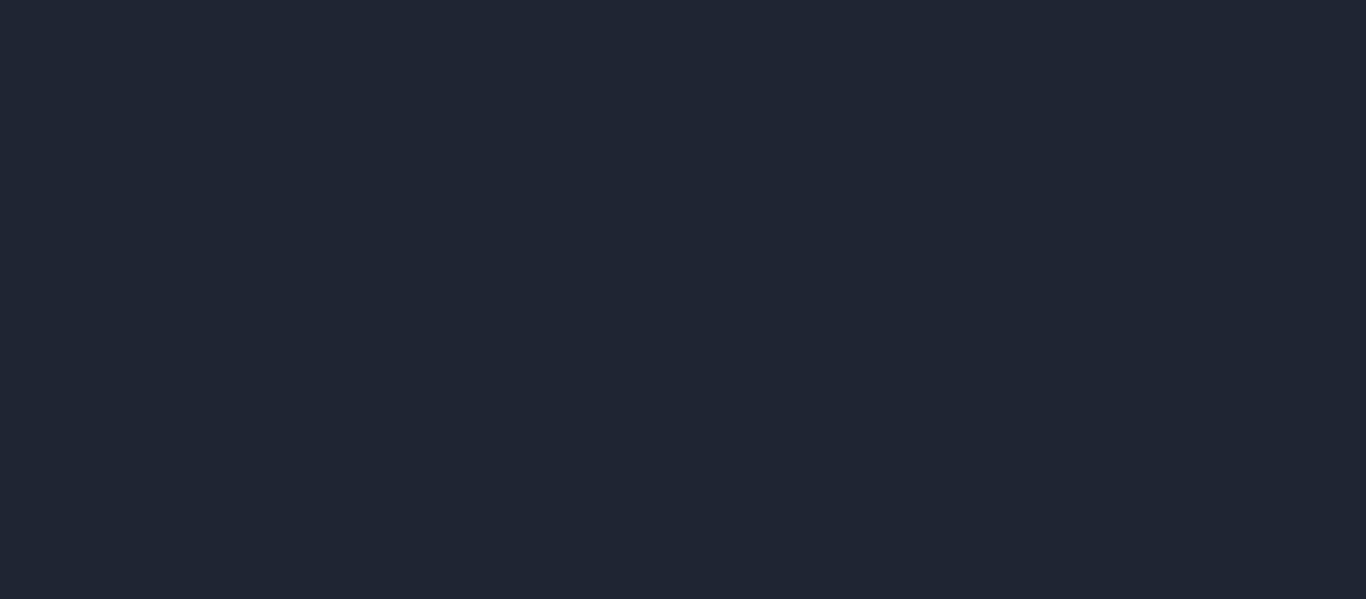 scroll, scrollTop: 0, scrollLeft: 0, axis: both 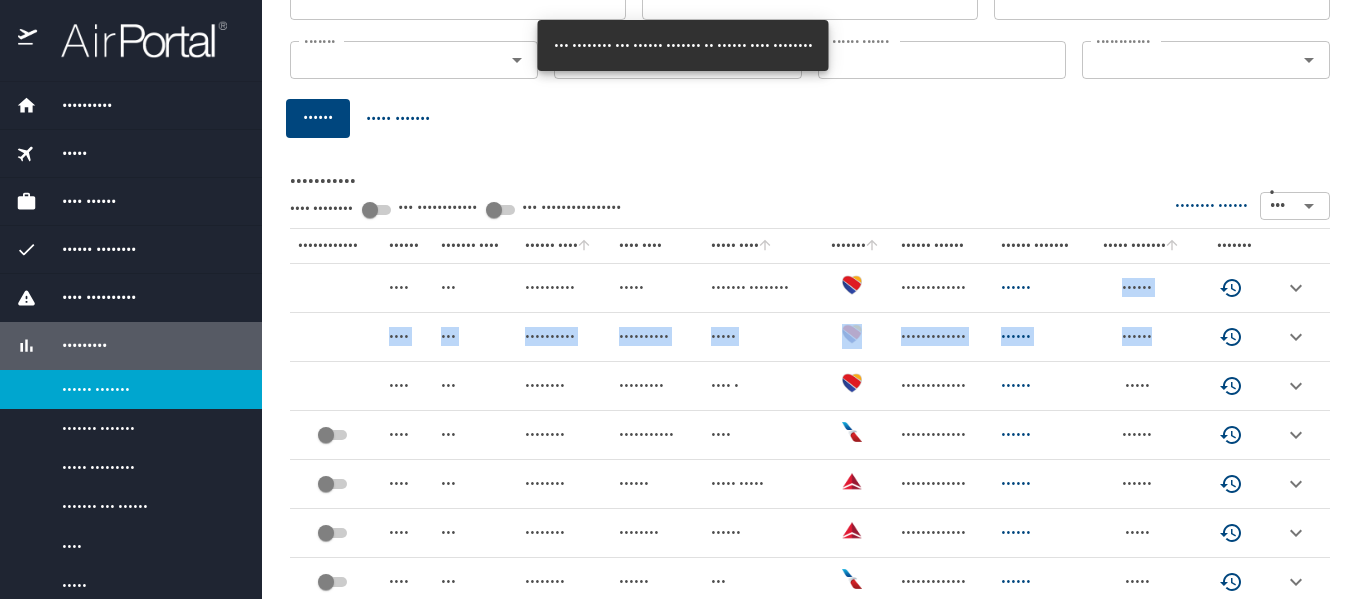 drag, startPoint x: 1195, startPoint y: 282, endPoint x: 1260, endPoint y: 345, distance: 90.52071 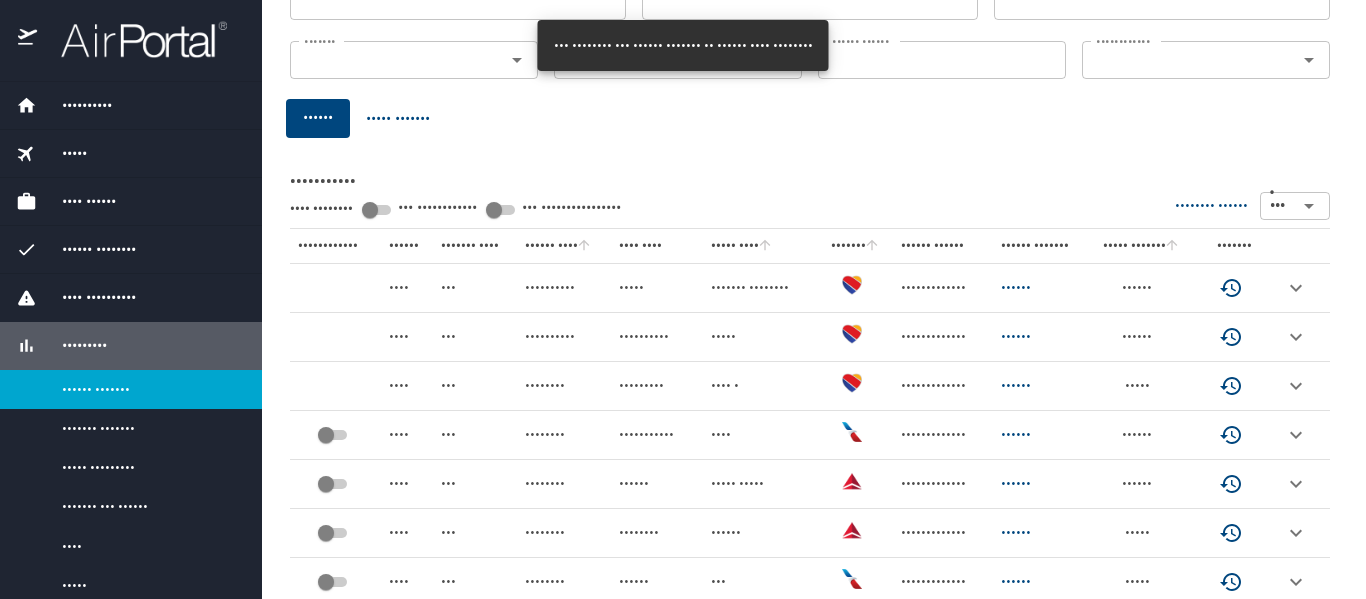 click on "•••••" at bounding box center [1141, 386] 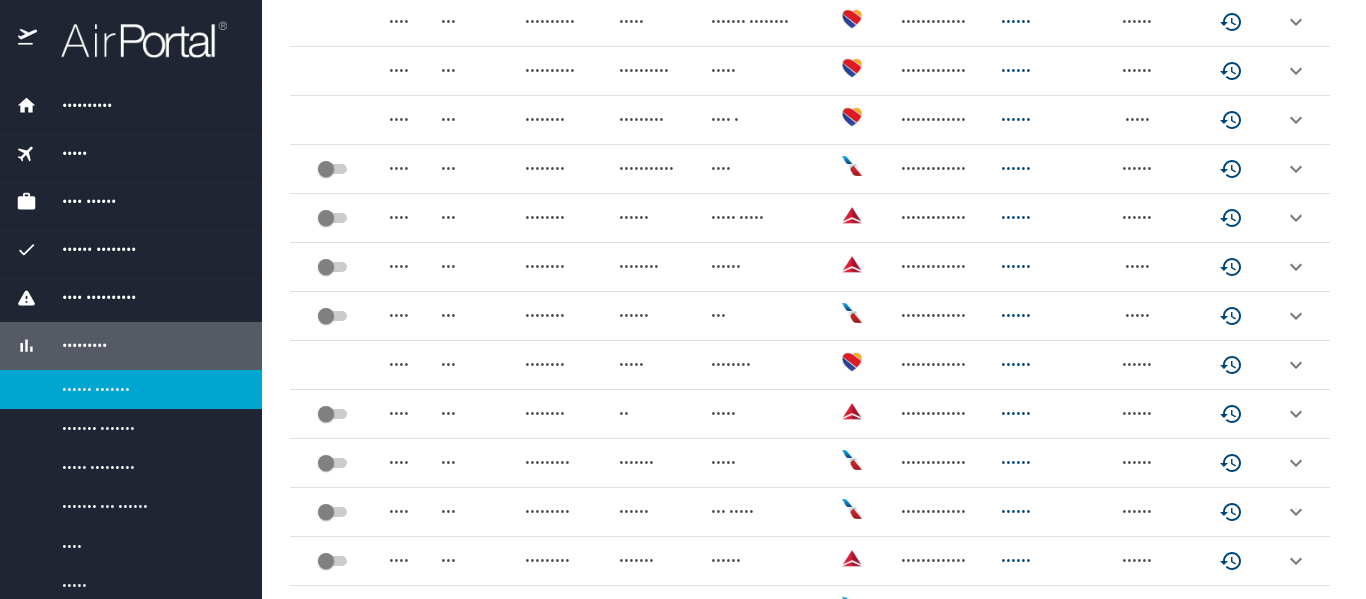 scroll, scrollTop: 366, scrollLeft: 0, axis: vertical 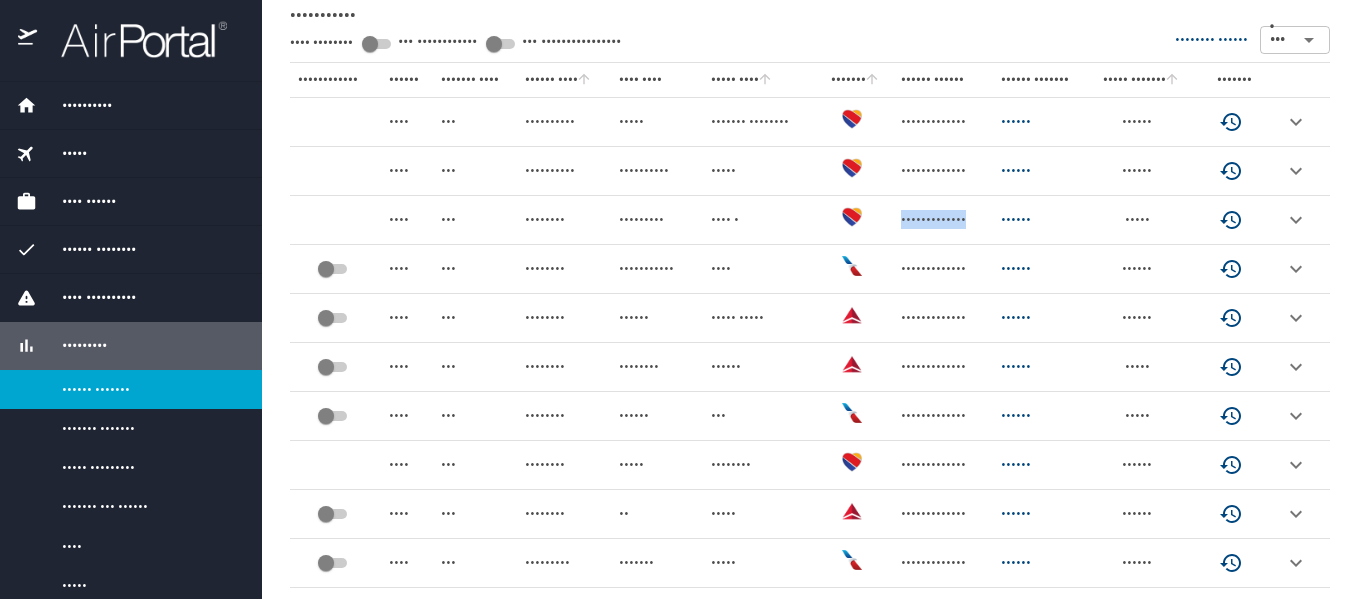 drag, startPoint x: 1047, startPoint y: 222, endPoint x: 948, endPoint y: 225, distance: 99.04544 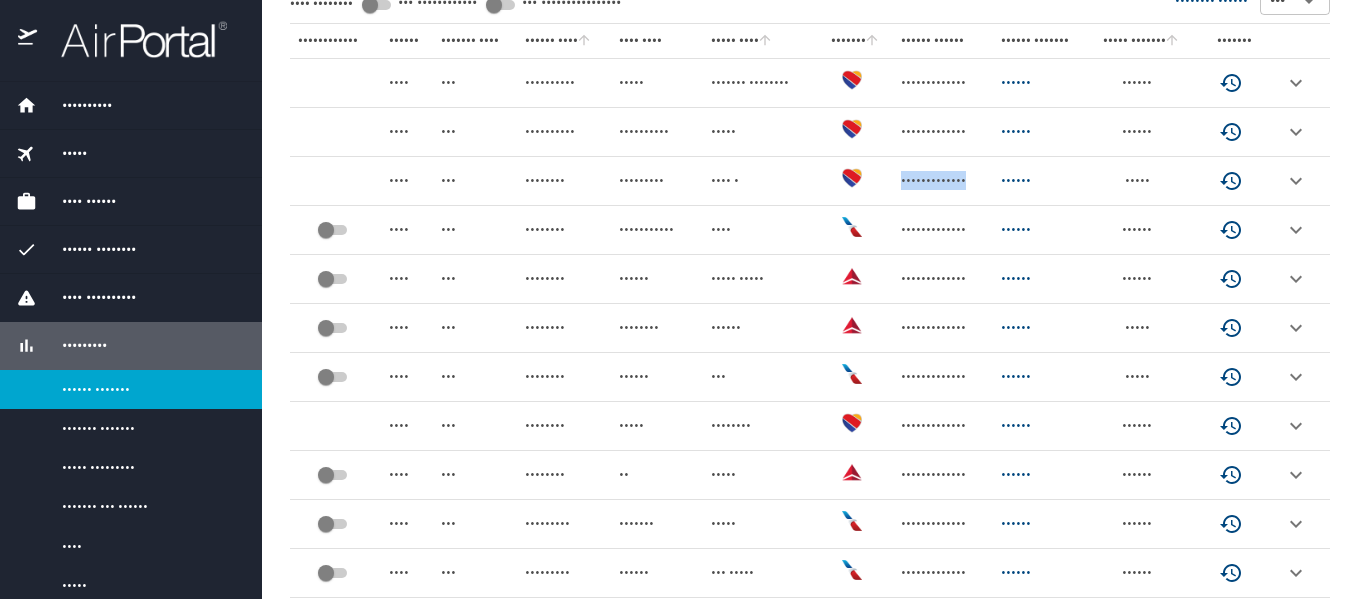 scroll, scrollTop: 366, scrollLeft: 0, axis: vertical 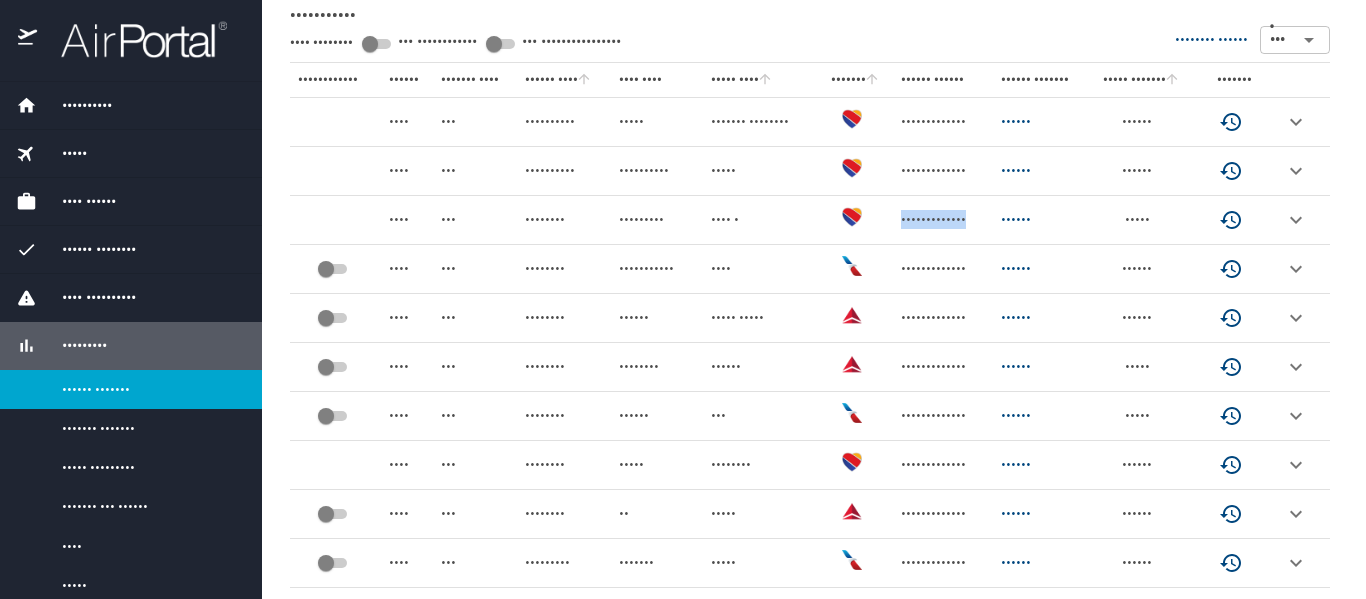 click on "•••••••••••••" at bounding box center (943, 220) 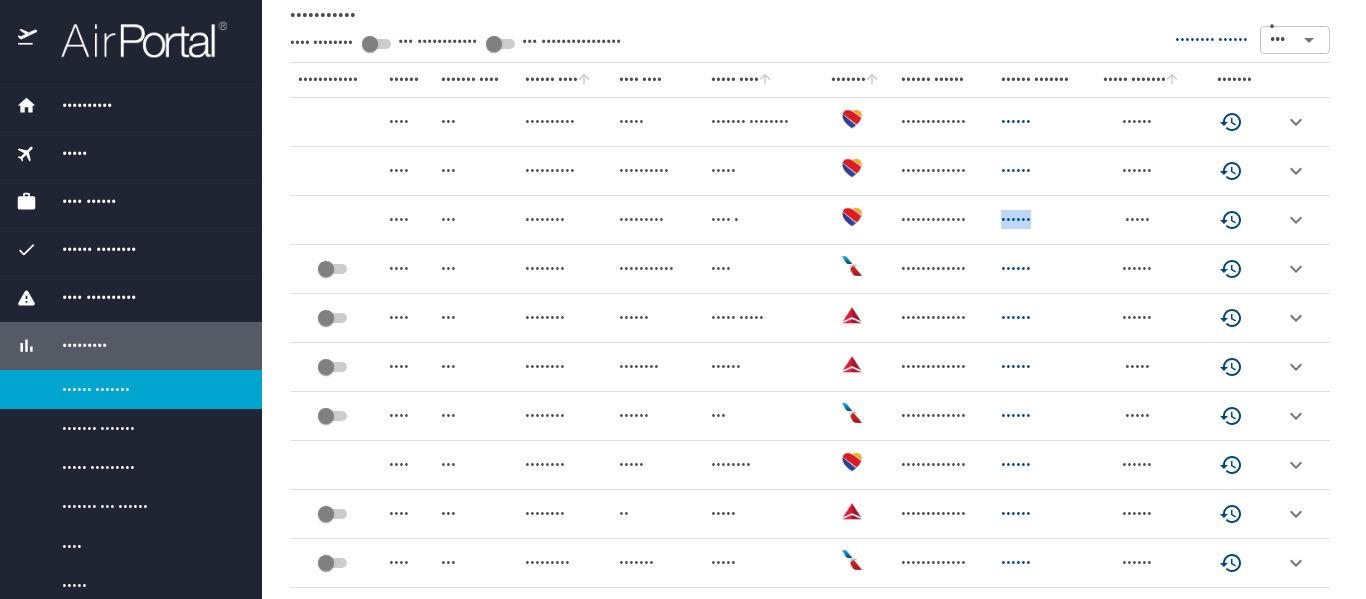 drag, startPoint x: 1136, startPoint y: 219, endPoint x: 1083, endPoint y: 218, distance: 53.009434 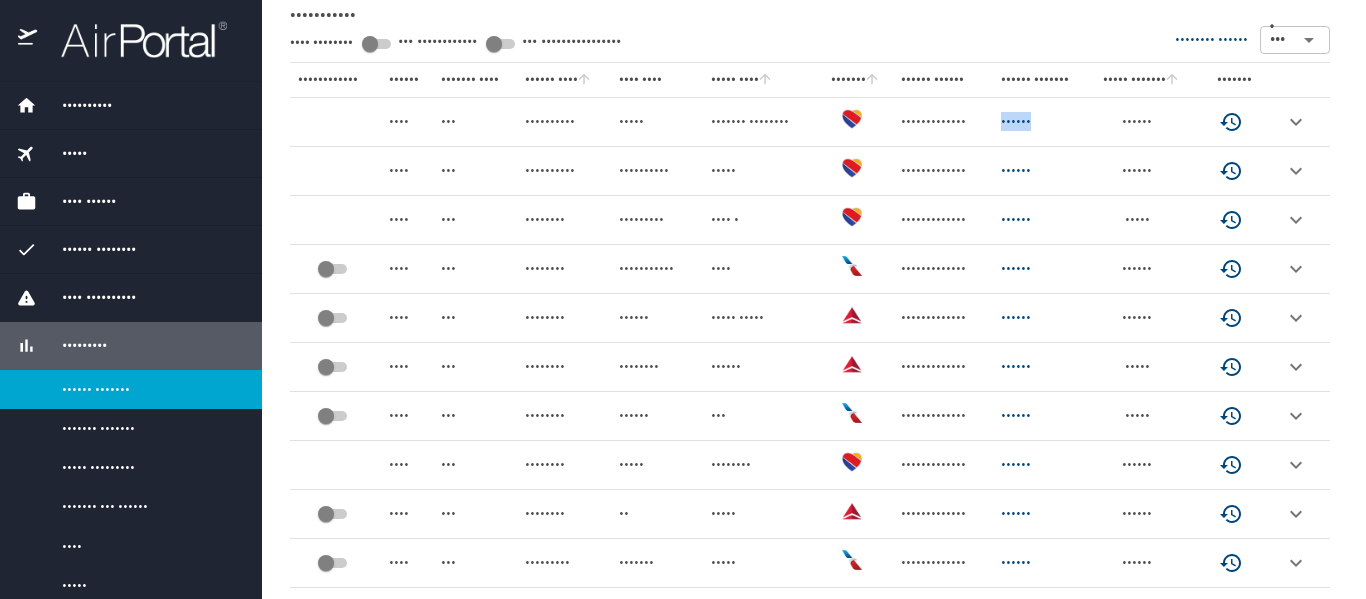 drag, startPoint x: 1130, startPoint y: 119, endPoint x: 1078, endPoint y: 122, distance: 52.086468 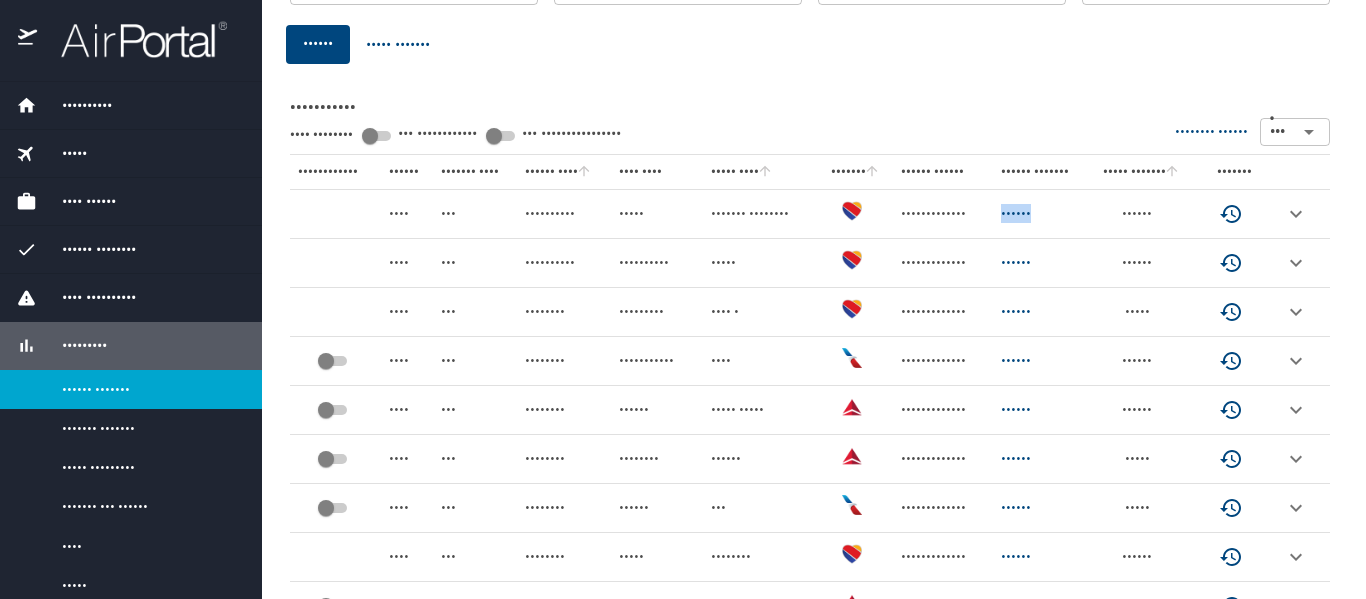 scroll, scrollTop: 266, scrollLeft: 0, axis: vertical 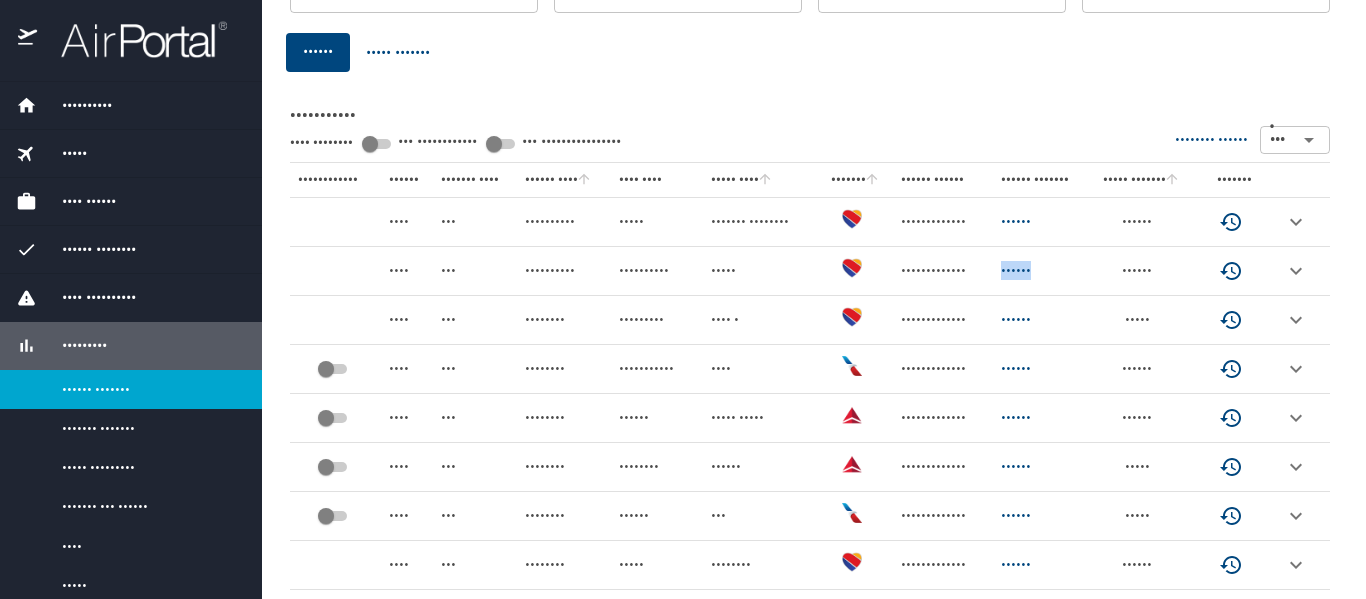 drag, startPoint x: 1134, startPoint y: 270, endPoint x: 1081, endPoint y: 267, distance: 53.08484 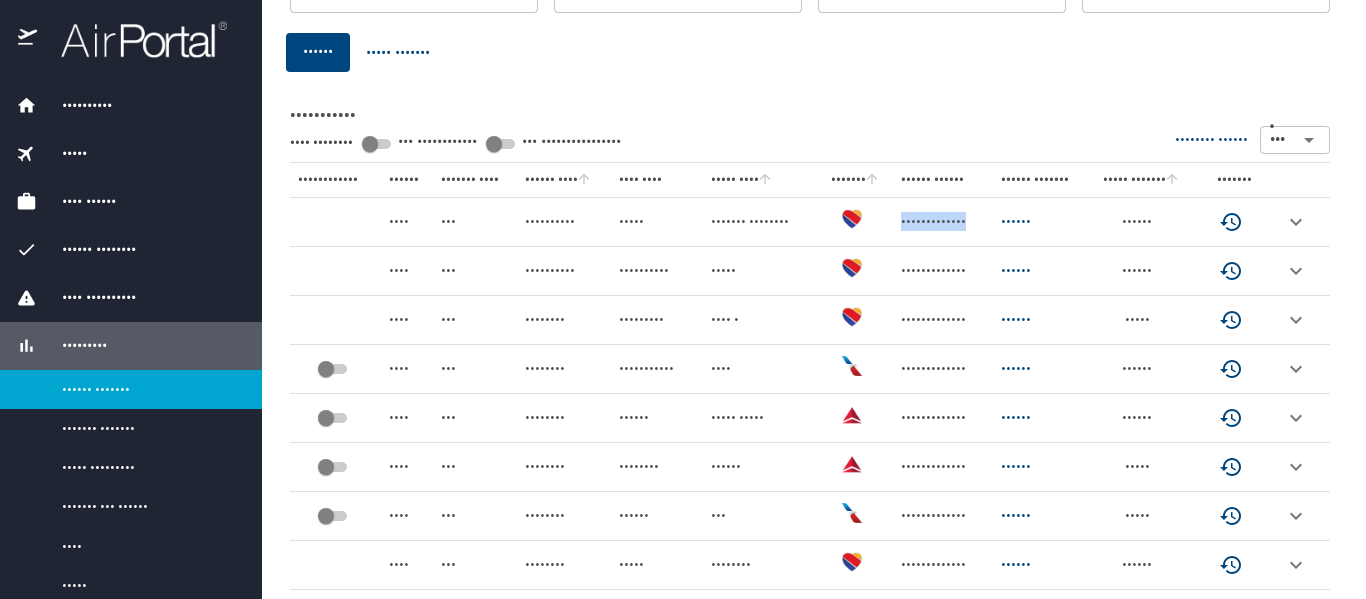 drag, startPoint x: 1056, startPoint y: 228, endPoint x: 951, endPoint y: 221, distance: 105.23308 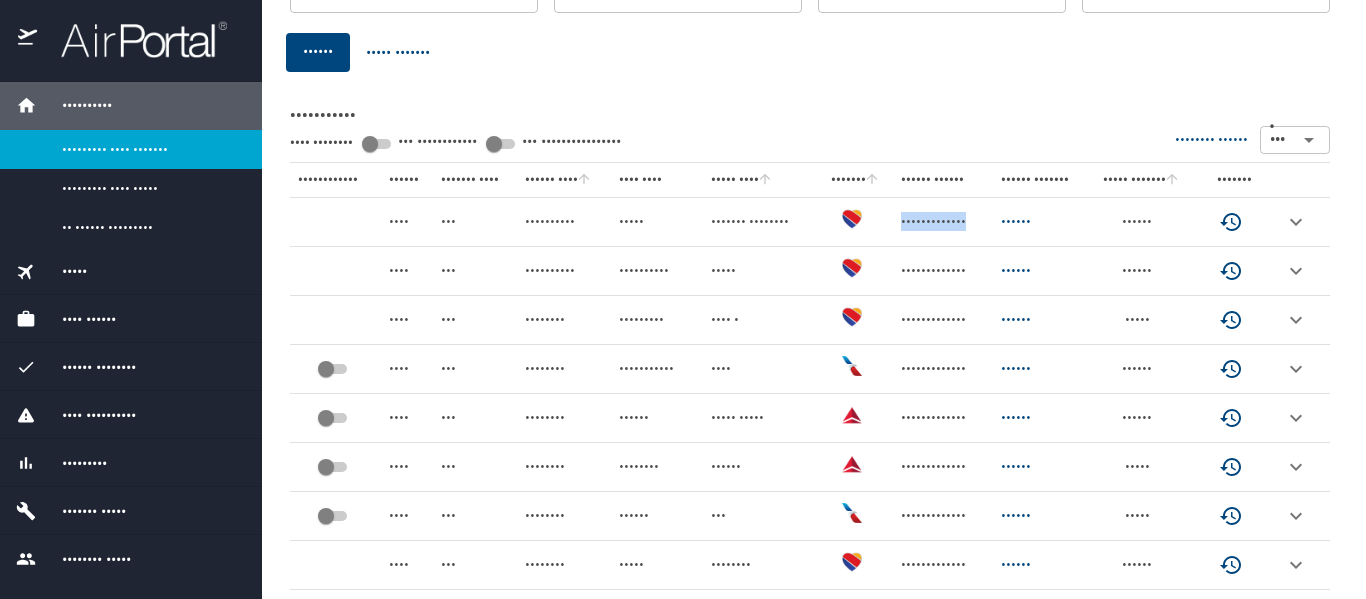 click on "••••••••• •••• •••••••" at bounding box center (150, 149) 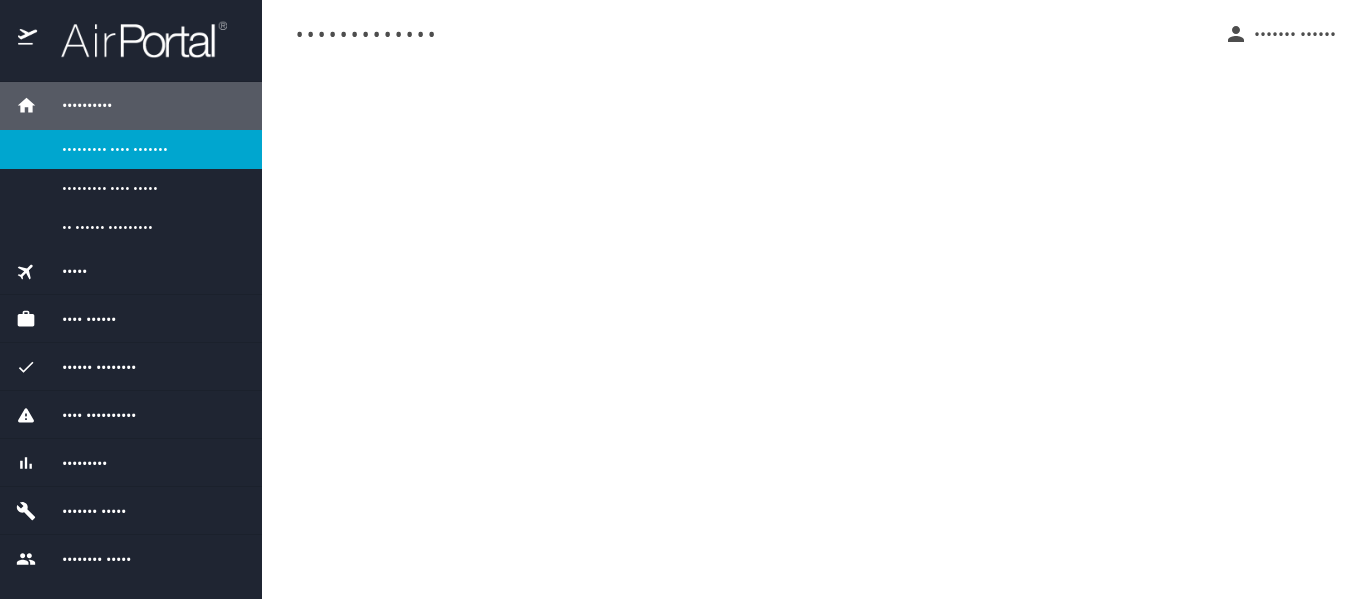 scroll, scrollTop: 0, scrollLeft: 0, axis: both 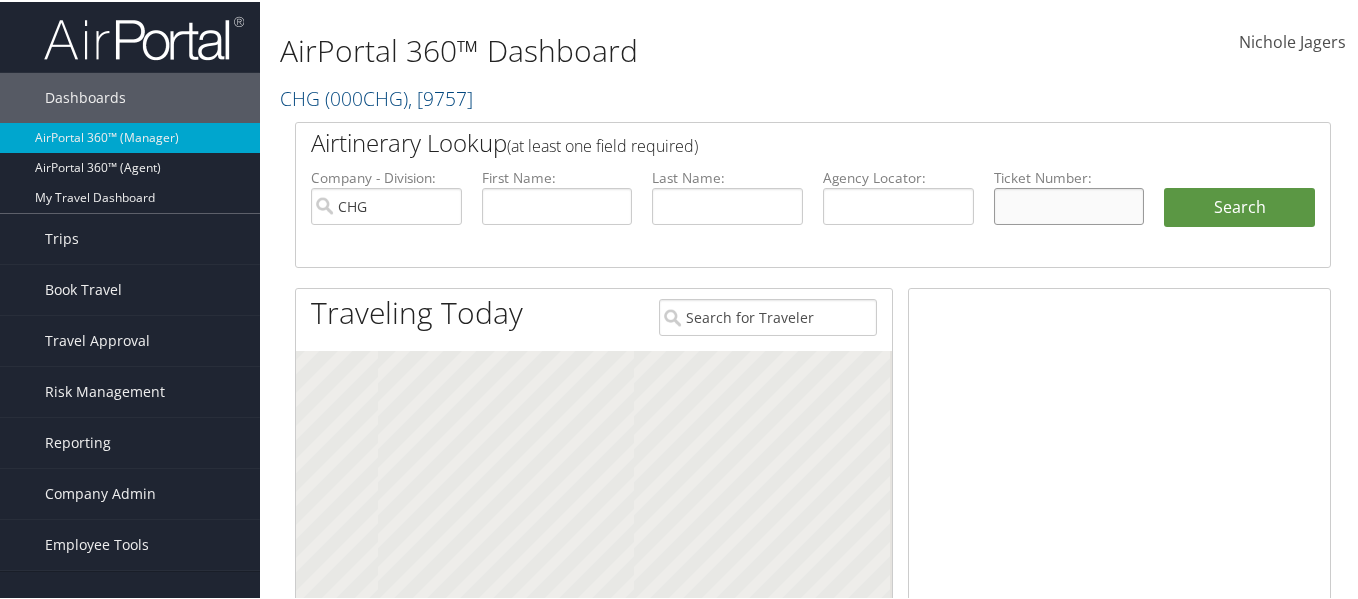 click at bounding box center (1069, 204) 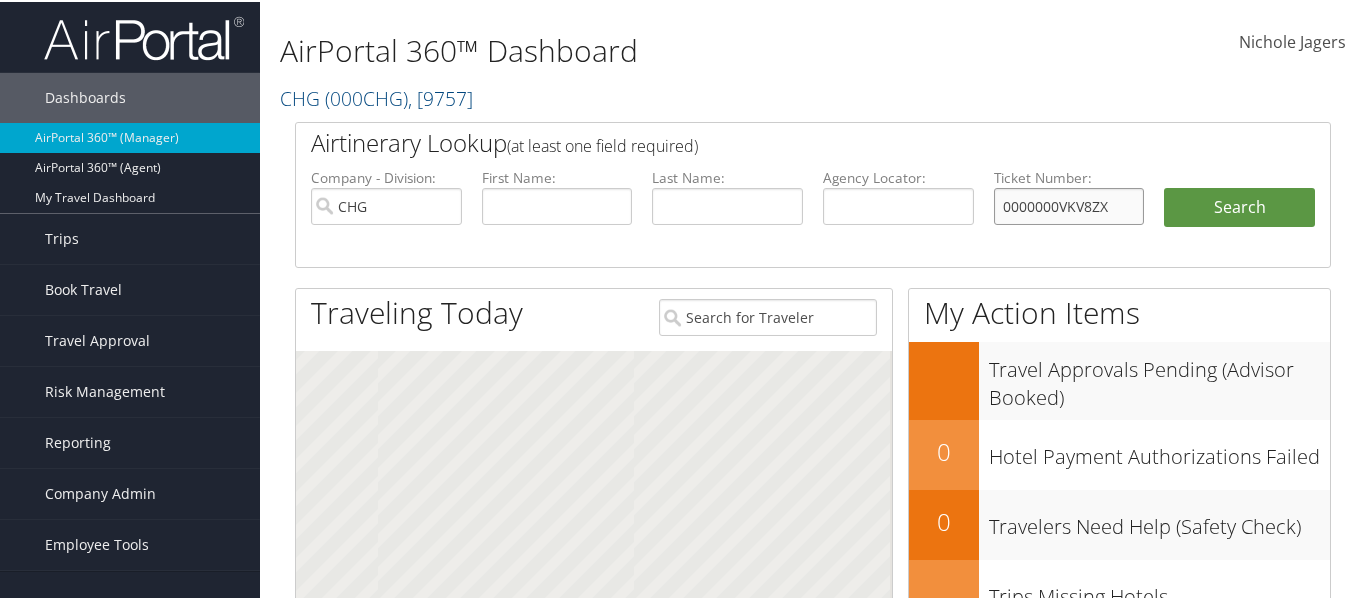 type on "0000000VKV8ZX" 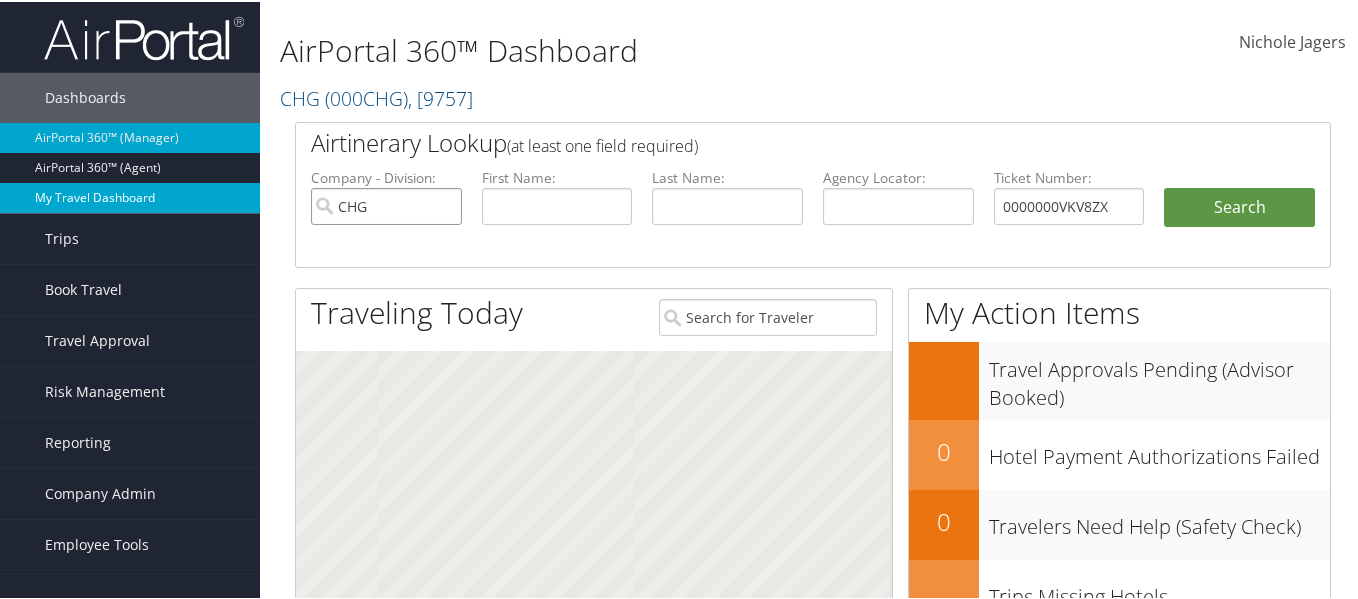drag, startPoint x: 429, startPoint y: 199, endPoint x: 253, endPoint y: 209, distance: 176.28386 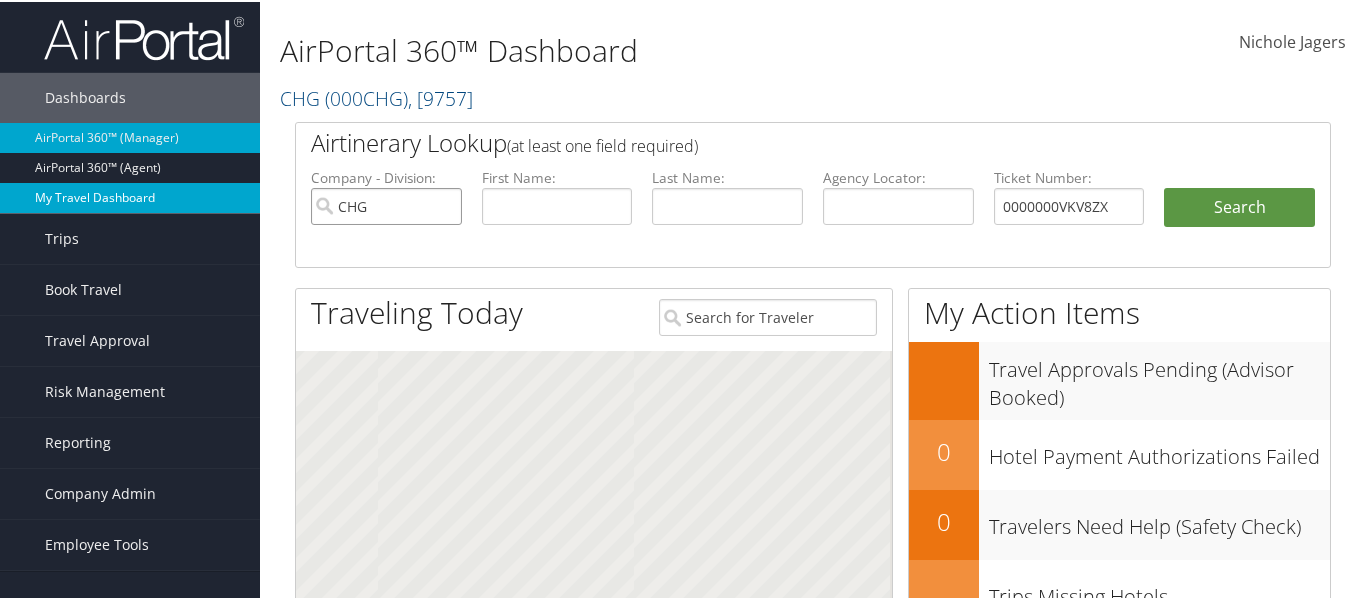 click on "Dashboards AirPortal 360™ (Manager) AirPortal 360™ (Agent) My Travel Dashboard   Trips Airtinerary® Lookup Current/Future Trips Past Trips Trips Missing Hotels Hotel Check-ins   Book Travel Agent Booking Request Approval Request (Beta) Book/Manage Online Trips   Travel Approval Pending Trip Approvals Approved Trips Canceled Trips Approvals (Beta)   Risk Management SecurityLogic® Map Assistance Requests Travel Alerts Notifications   Reporting Unused Tickets Savings Tracker Value Scorecard Virtual Pay Lookup Domo   Company Admin Company Information Configure Approval Types (Beta) People Users (Beta) Vendor Contracts Travel Agency Contacts Help Desk Travel Policy Forms Of Payment Service Fees  Reporting Fields (Beta) Report Settings Technology Settings Airtinerary® Settings Virtual Pay Settings Consultative Services Notes Activity Log   Employee Tools" at bounding box center [683, 2731] 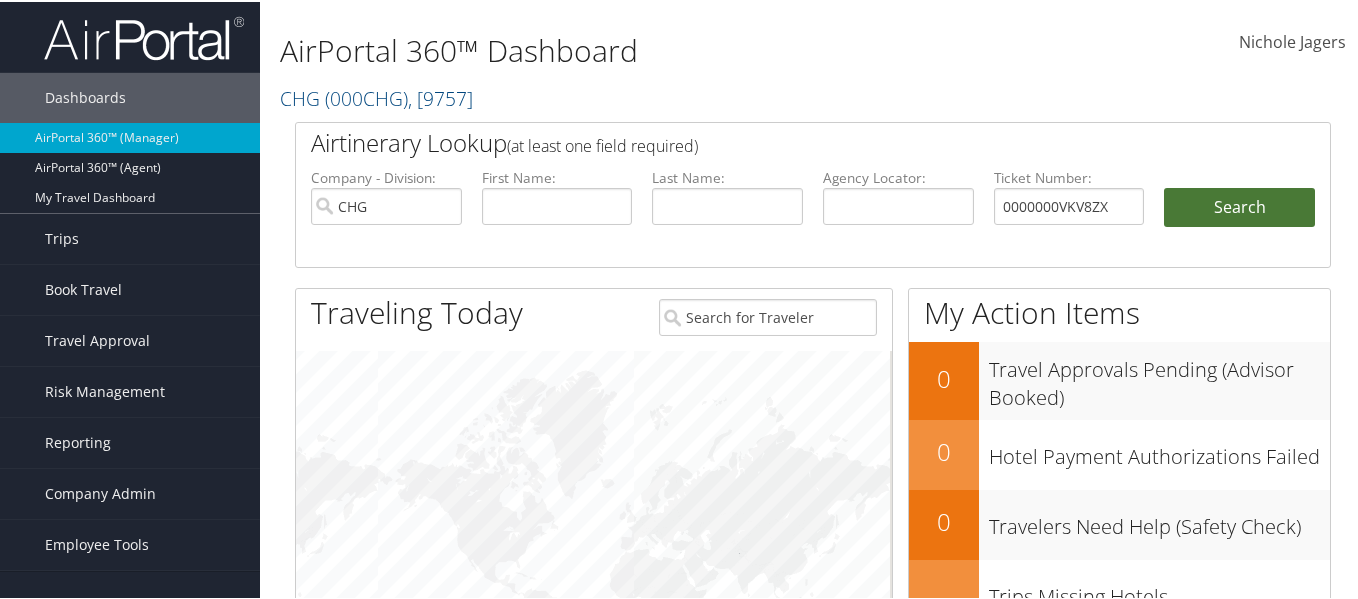 click on "Search" at bounding box center (1239, 206) 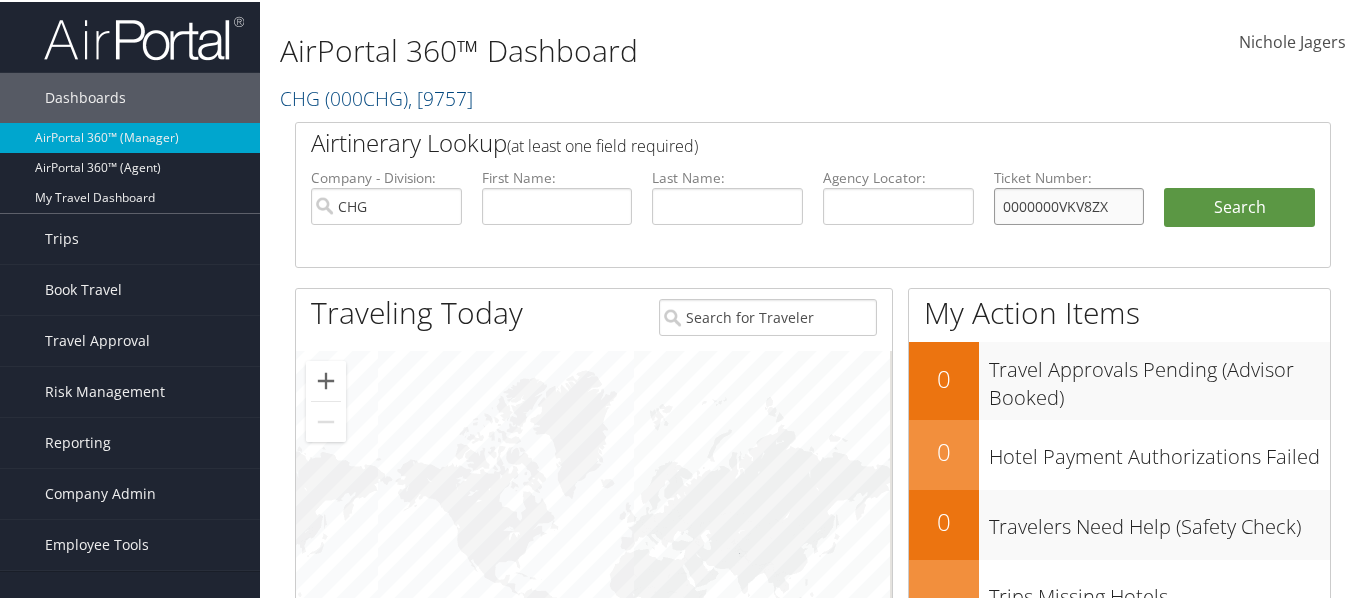 click on "[TICKET_NUMBER]" at bounding box center (1069, 204) 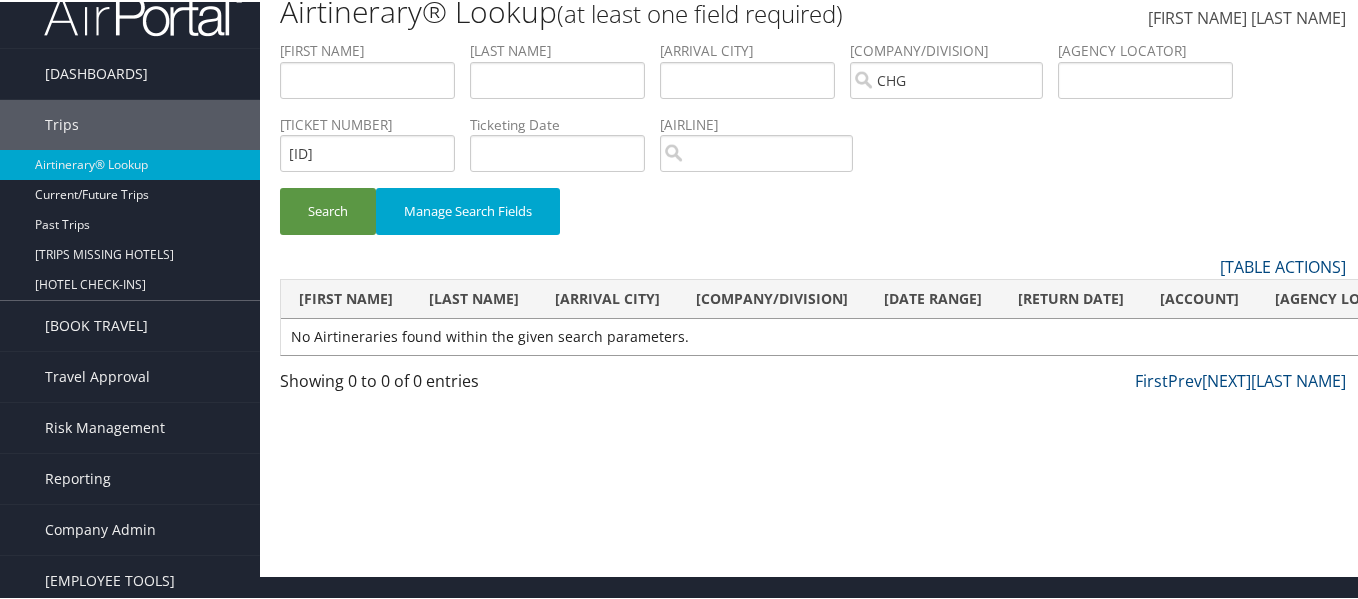 scroll, scrollTop: 30, scrollLeft: 0, axis: vertical 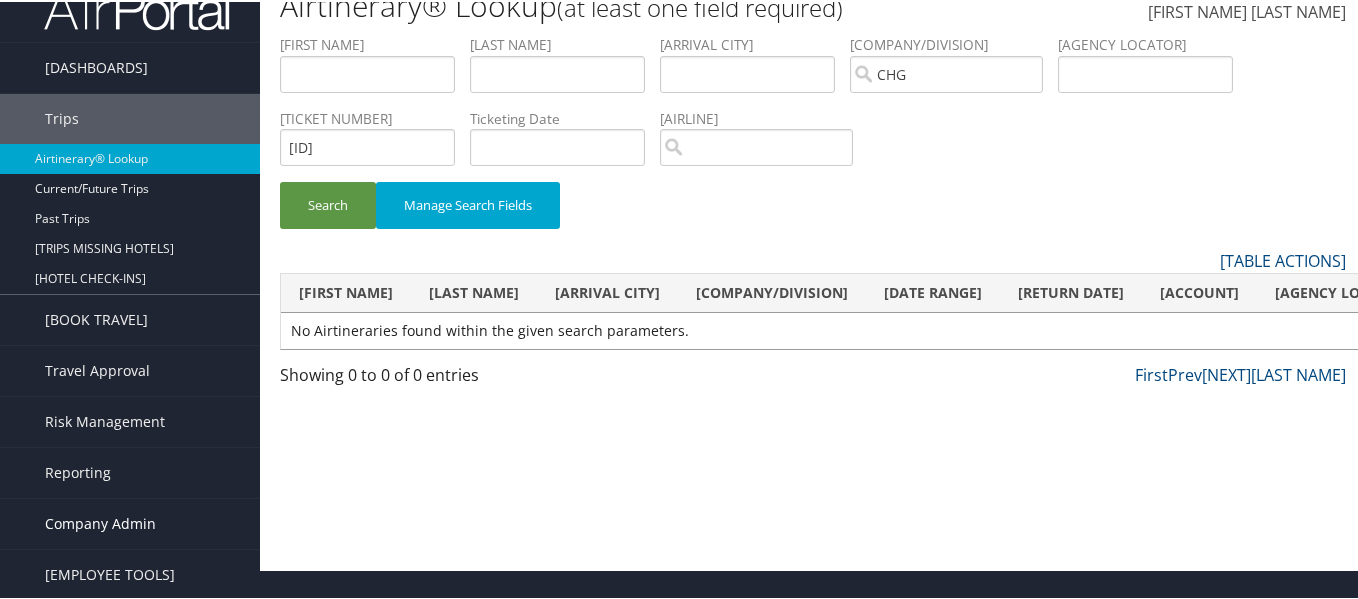 click on "Company Admin" at bounding box center [100, 522] 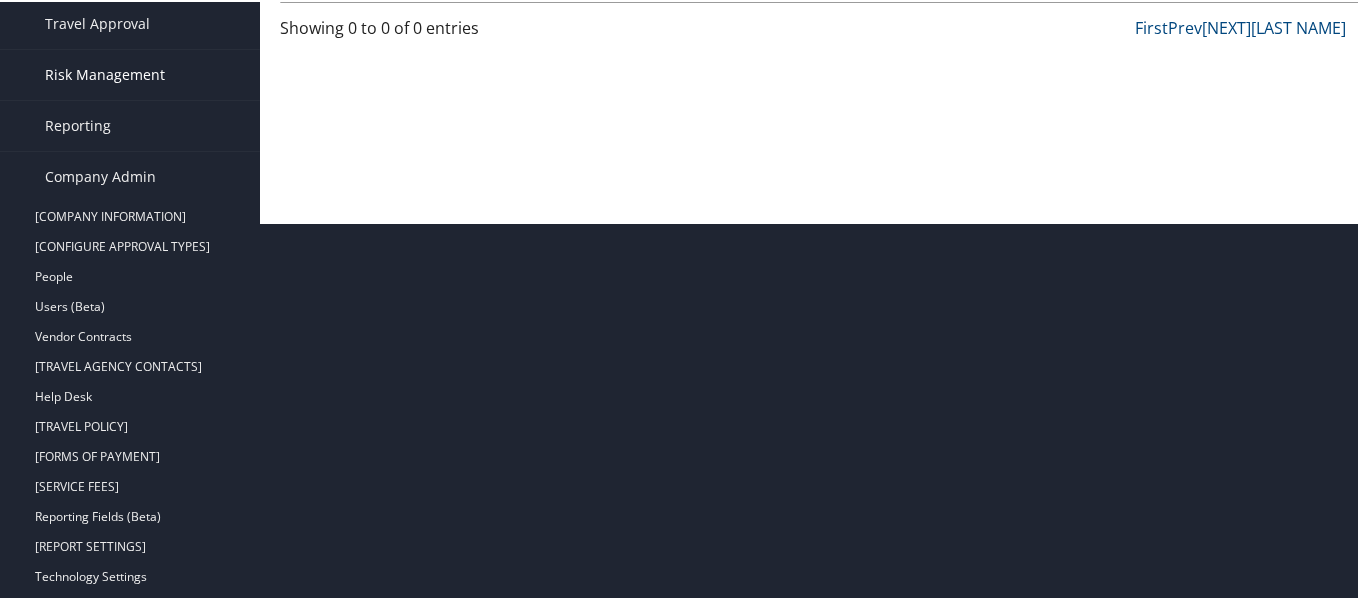 scroll, scrollTop: 430, scrollLeft: 0, axis: vertical 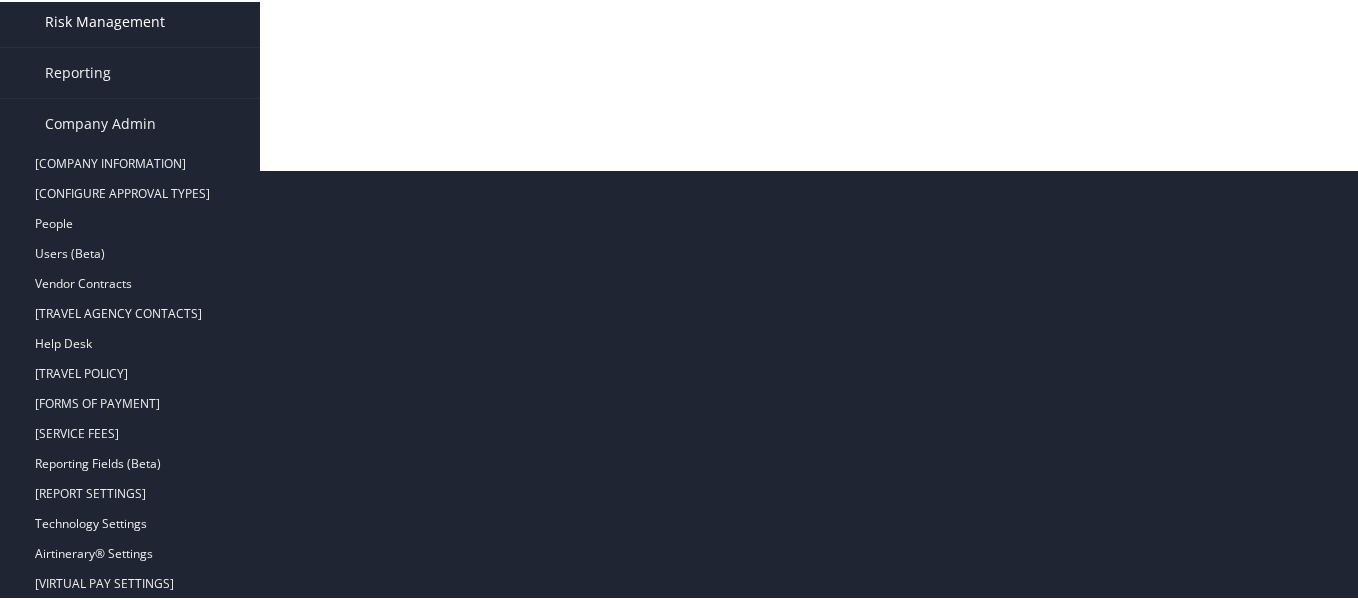 click on "Risk Management" at bounding box center [105, 20] 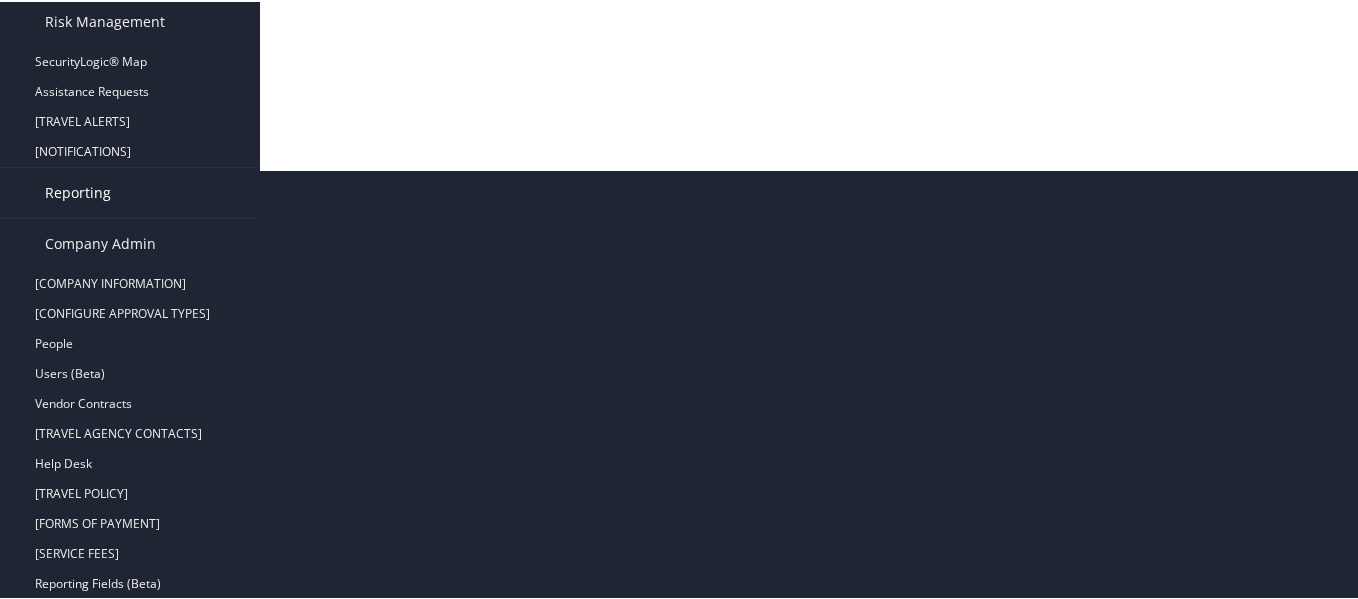 click on "Reporting" at bounding box center [78, 191] 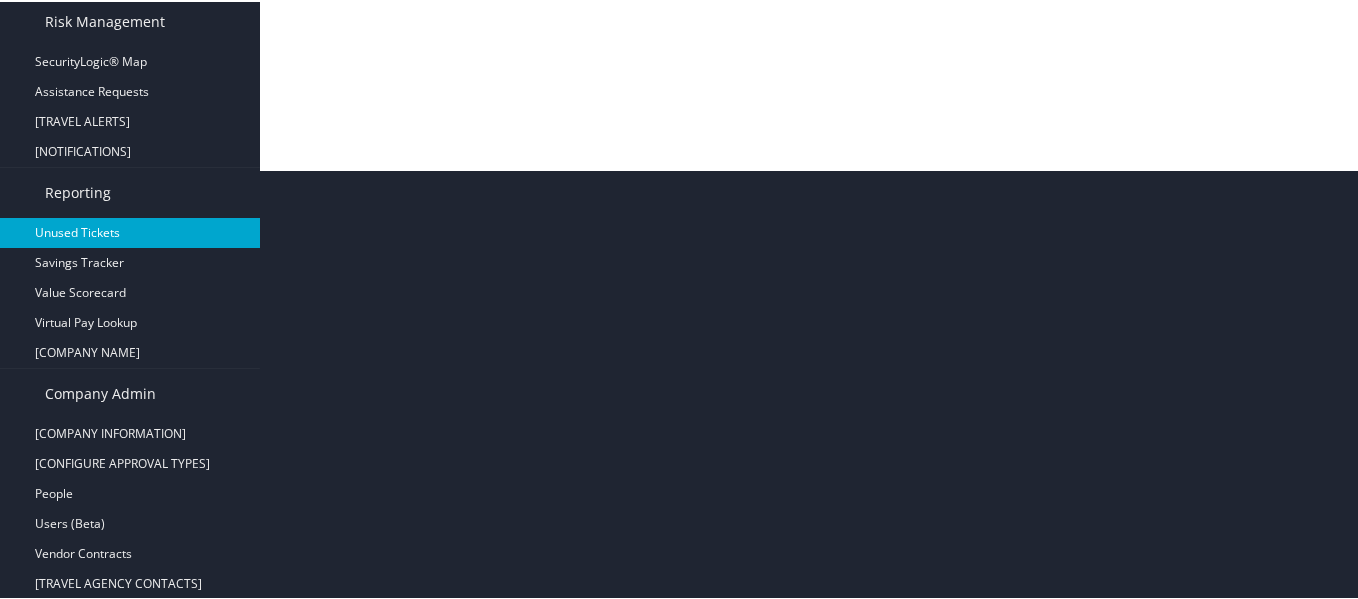 click on "Unused Tickets" at bounding box center [130, 231] 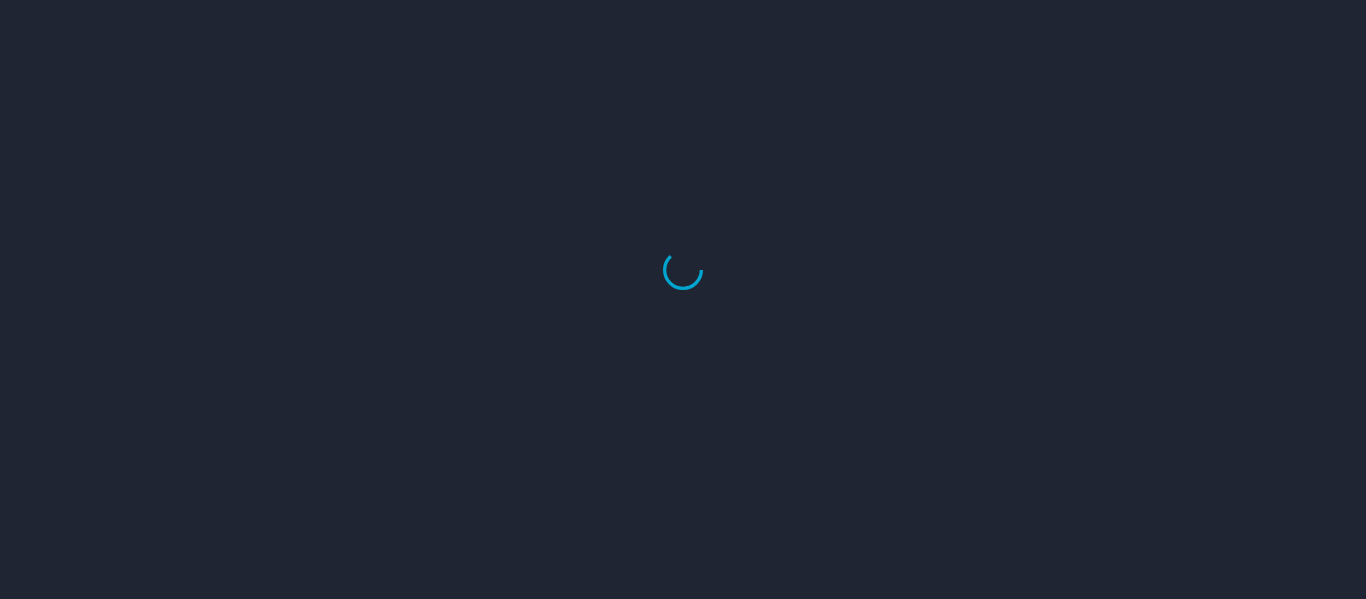 scroll, scrollTop: 0, scrollLeft: 0, axis: both 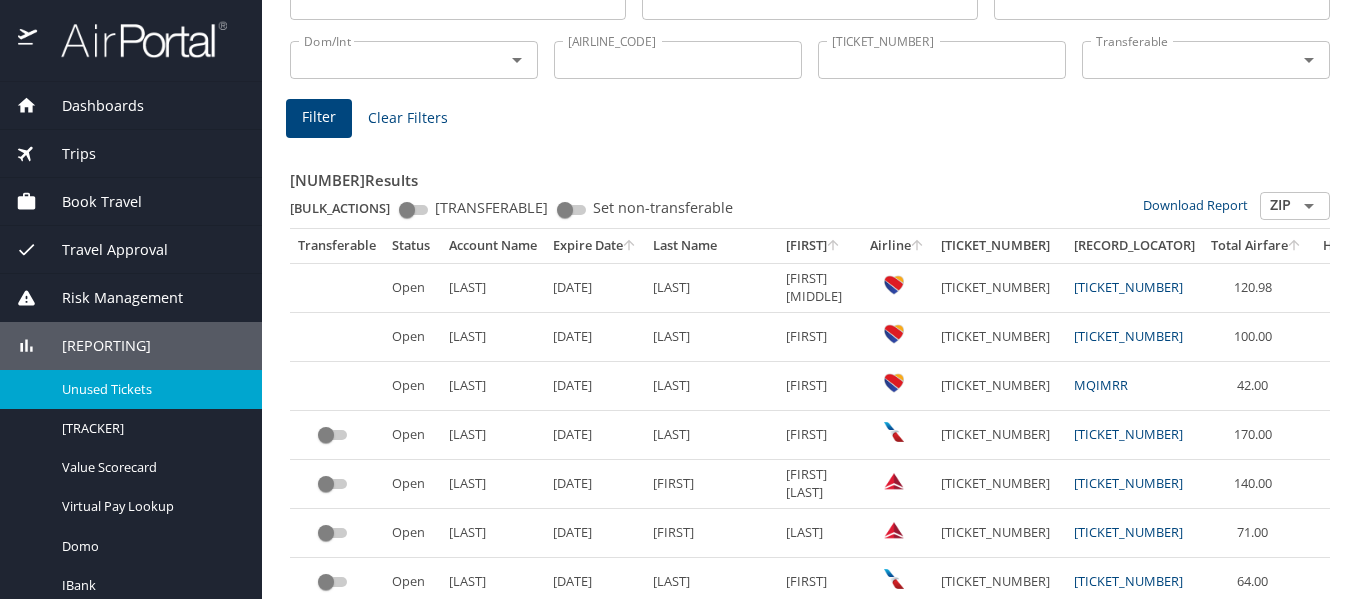 click on "Unused Tickets" at bounding box center (150, 389) 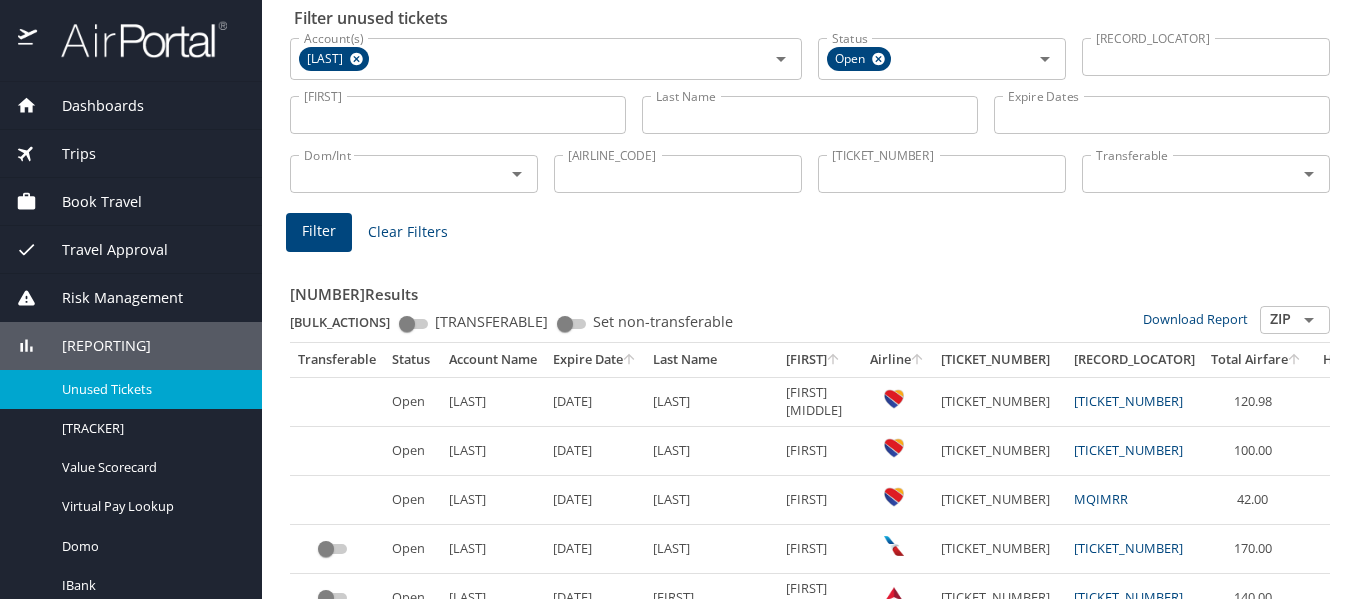 scroll, scrollTop: 0, scrollLeft: 0, axis: both 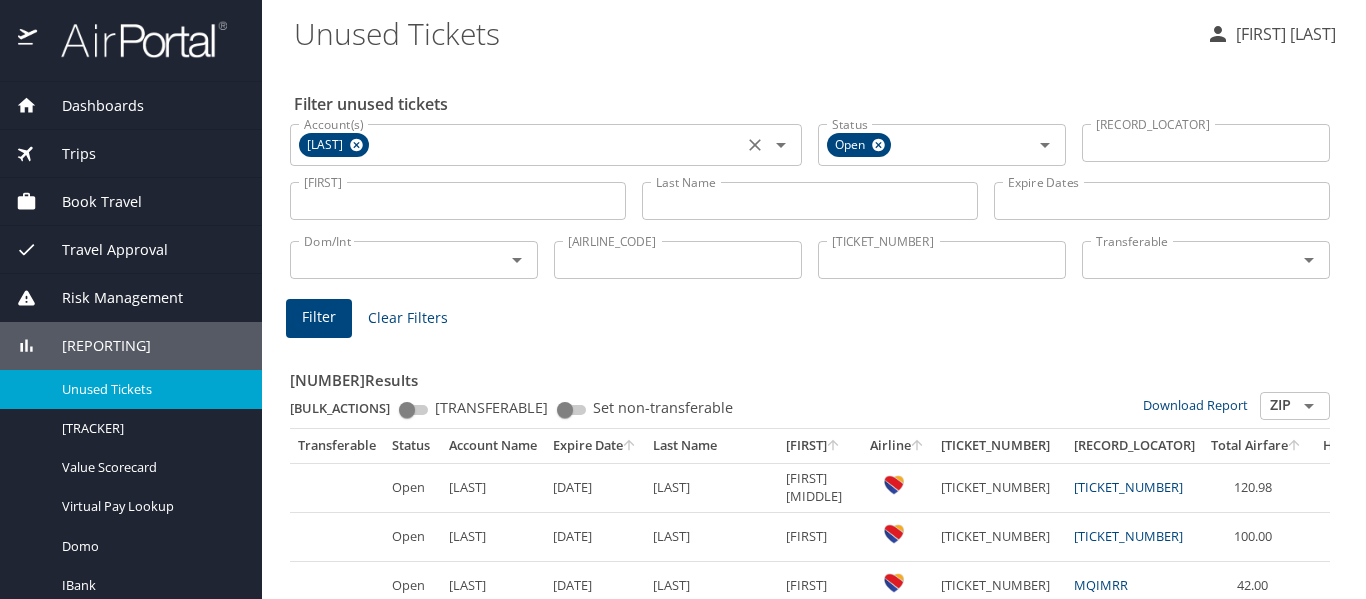 click at bounding box center [356, 145] 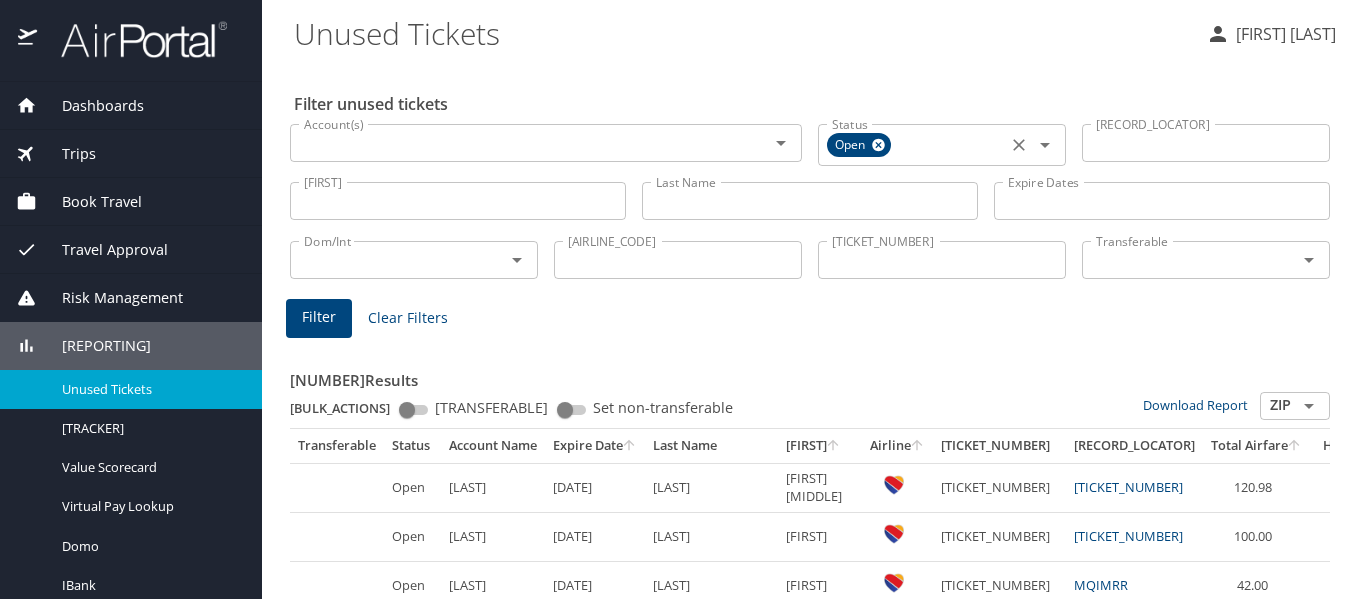 click at bounding box center [878, 145] 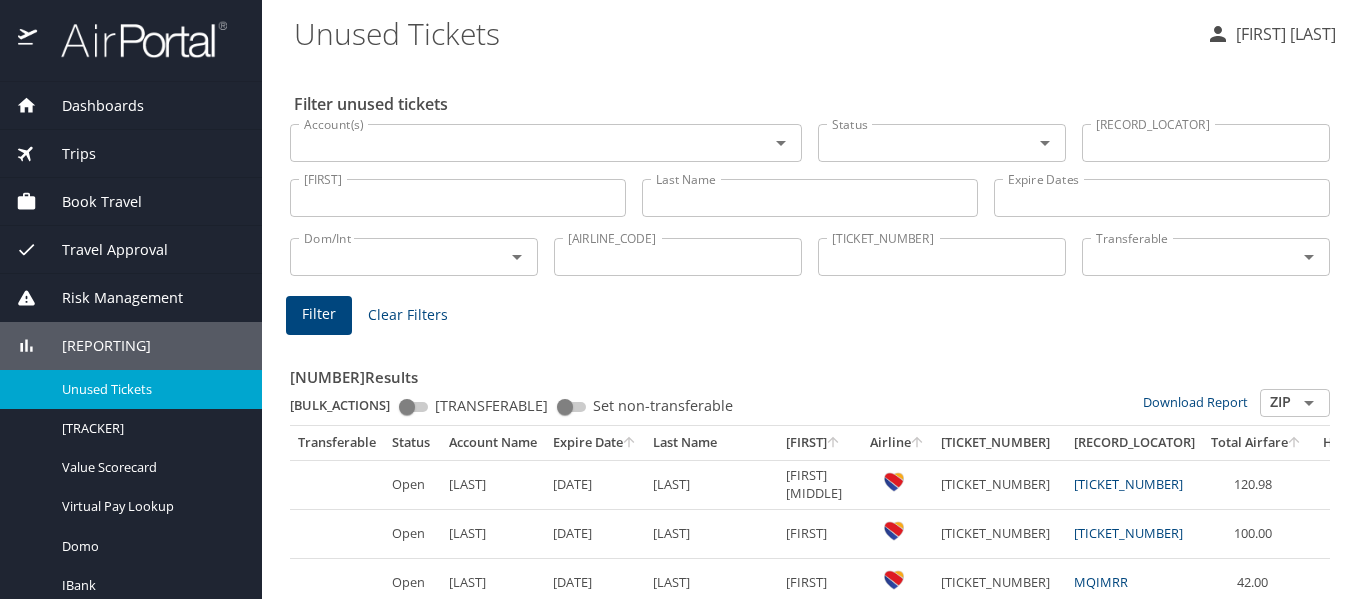 click on "Unused Tickets" at bounding box center [150, 389] 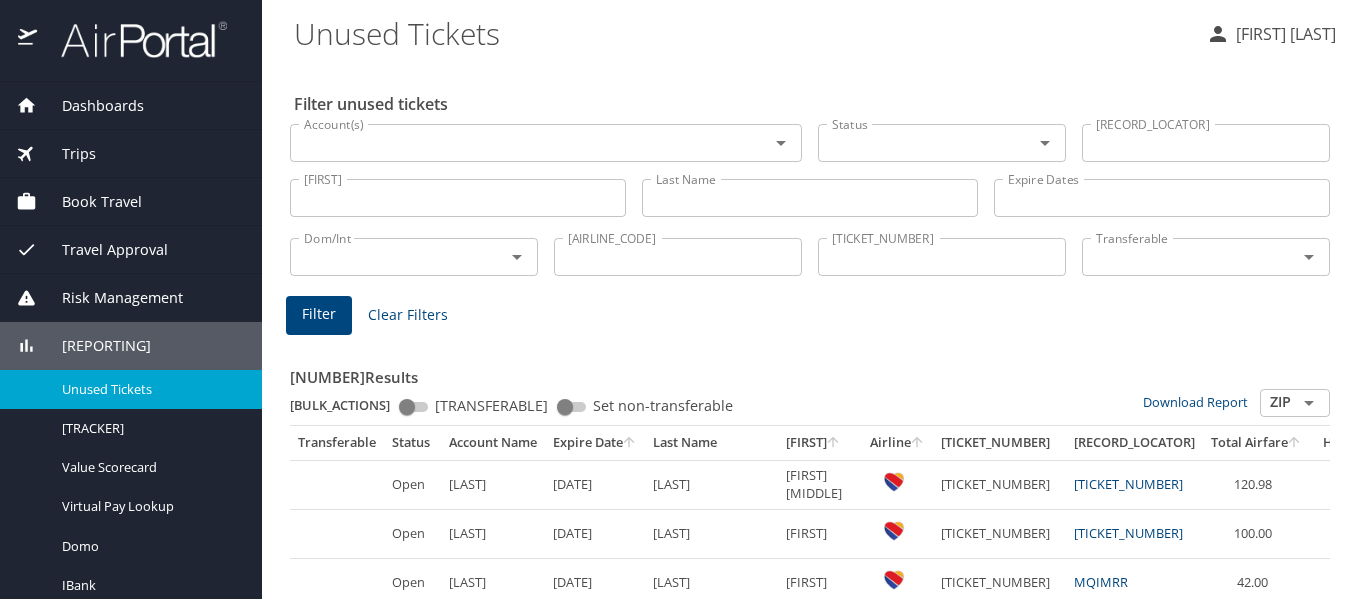 click on "Filter" at bounding box center [319, 314] 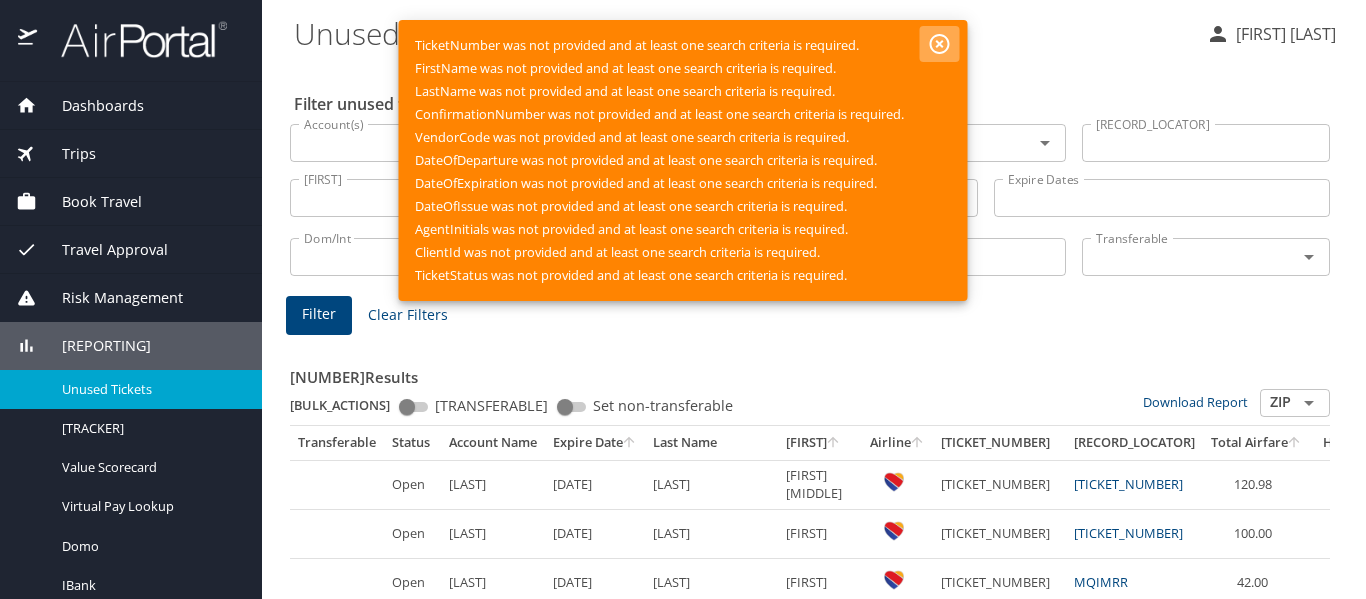 click at bounding box center [940, 44] 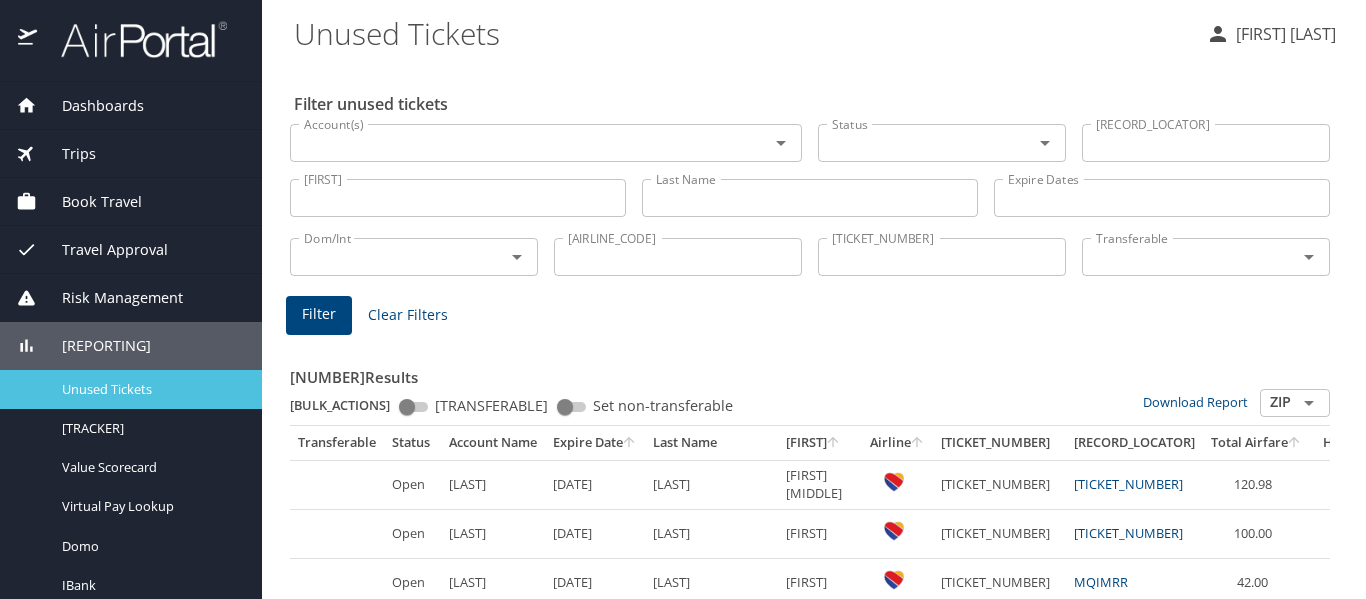 click on "Unused Tickets" at bounding box center [150, 389] 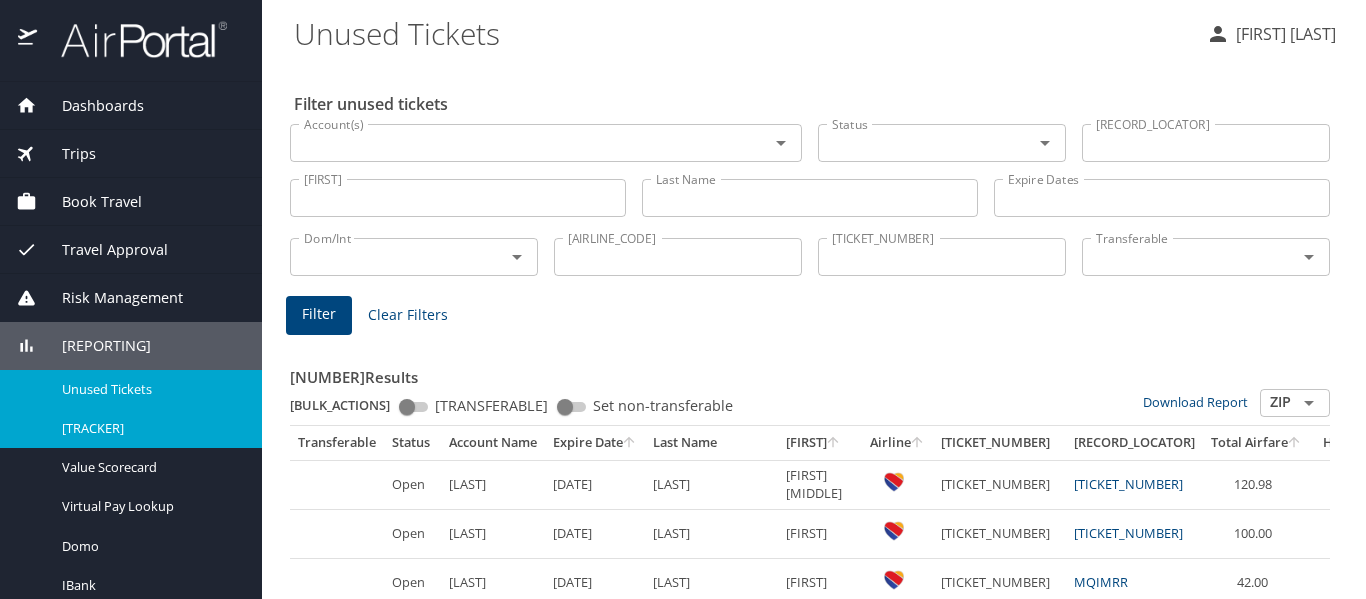 click on "Savings Tracker" at bounding box center [150, 428] 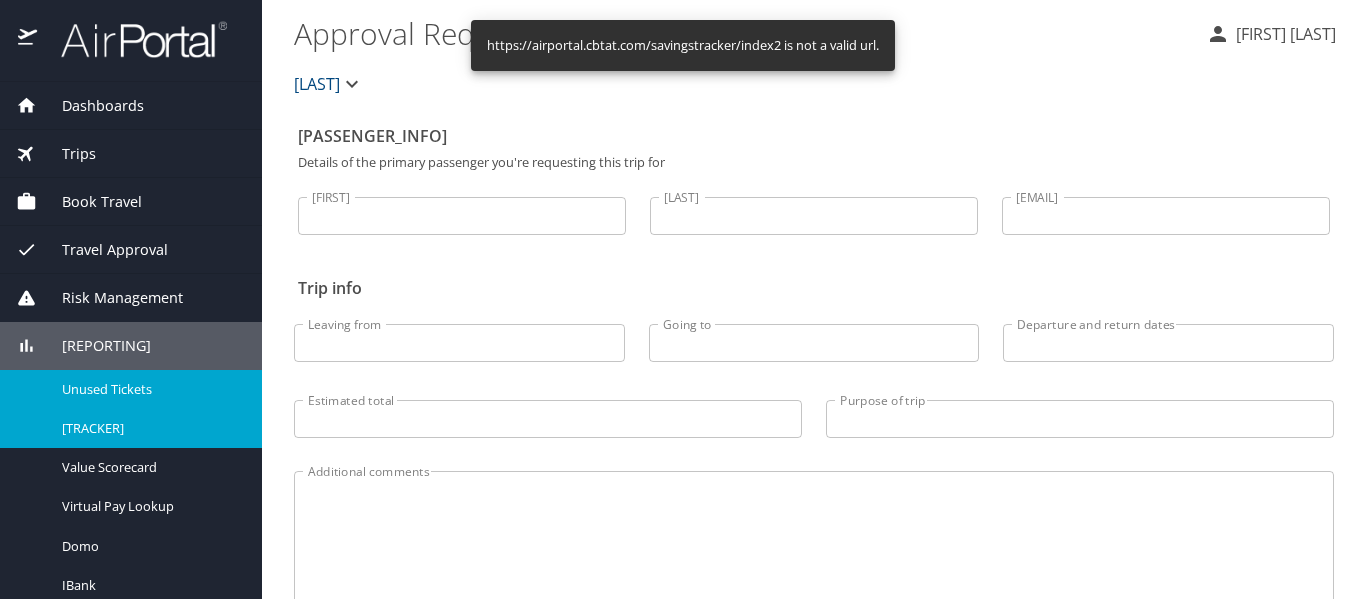 click on "Unused Tickets" at bounding box center [150, 389] 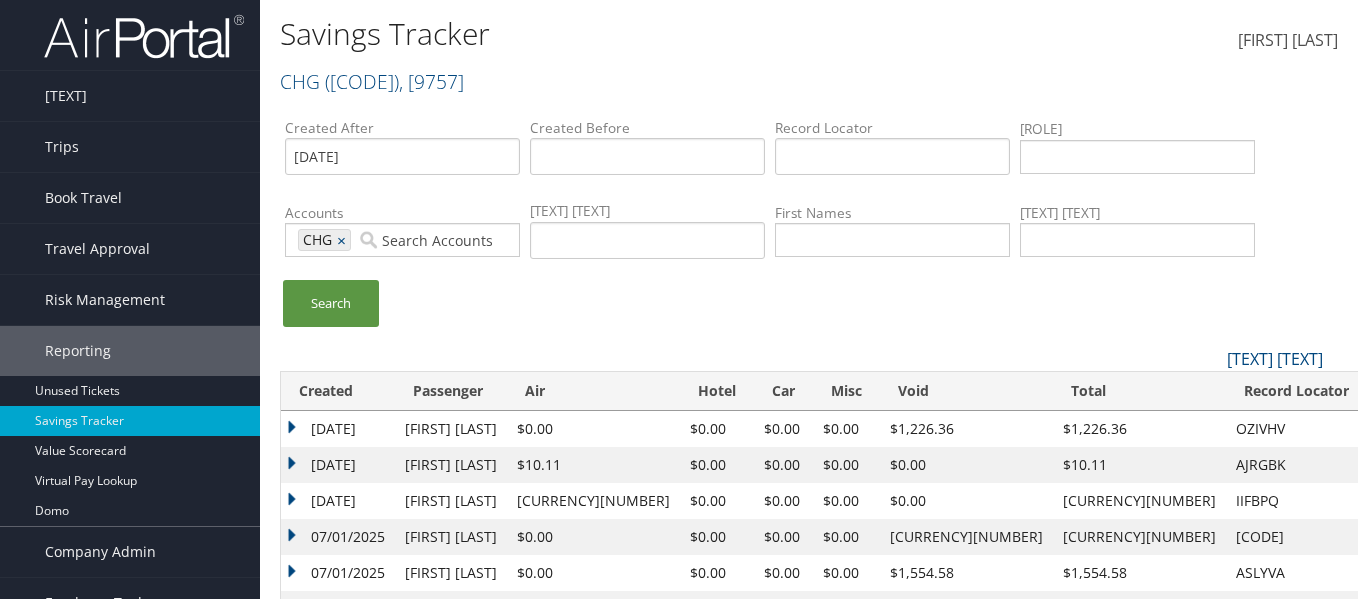 scroll, scrollTop: 0, scrollLeft: 0, axis: both 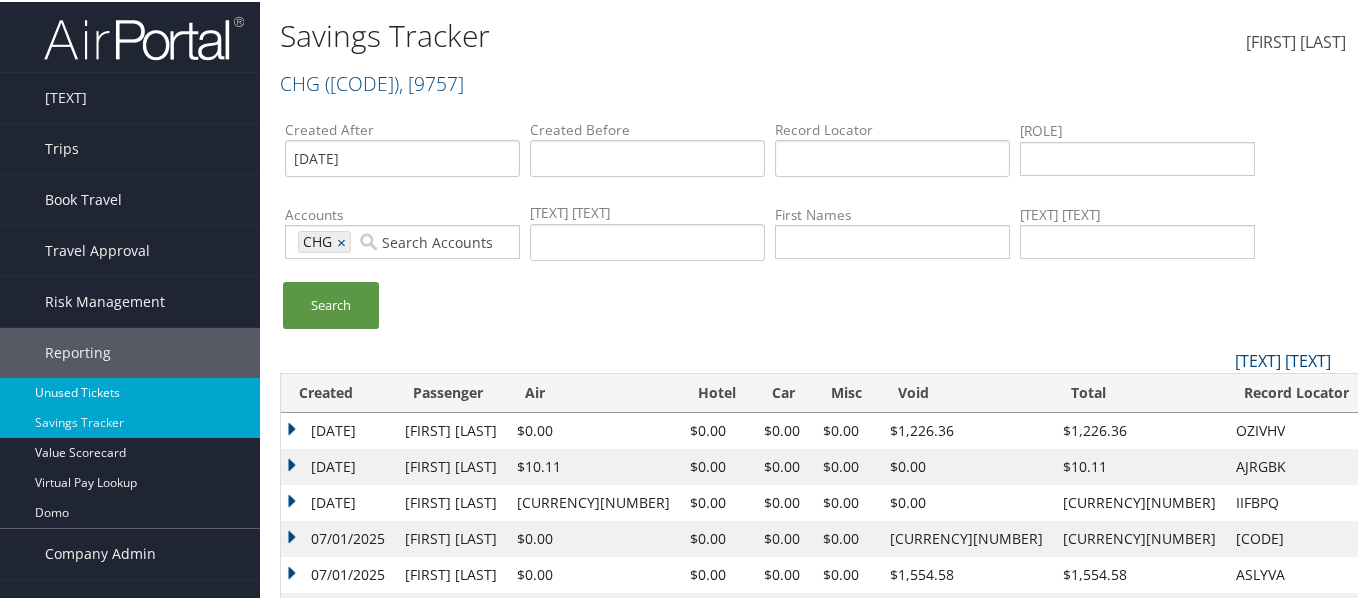 click on "Unused Tickets" at bounding box center (130, 391) 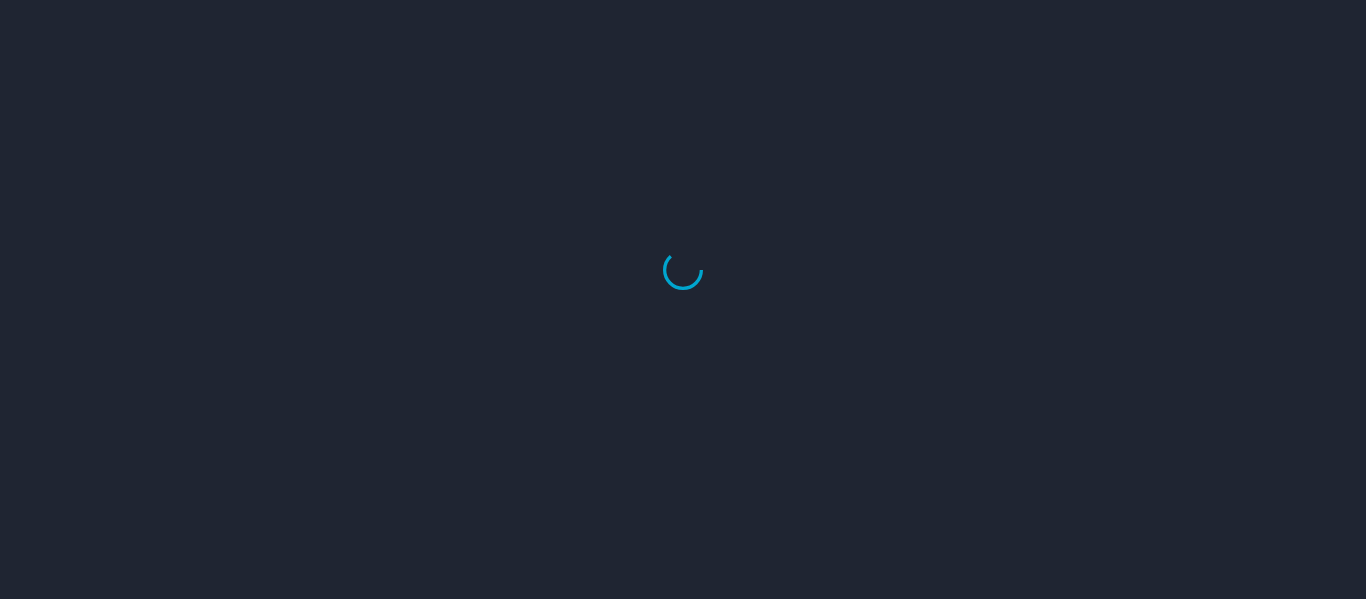 scroll, scrollTop: 0, scrollLeft: 0, axis: both 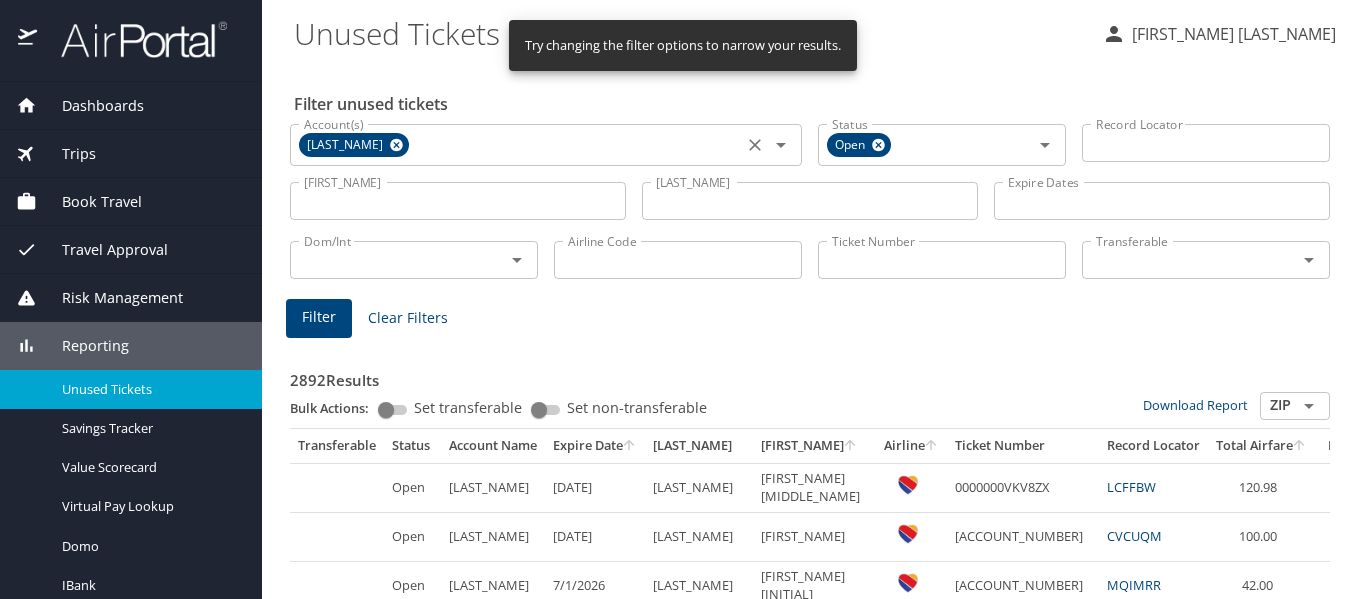 click at bounding box center [396, 145] 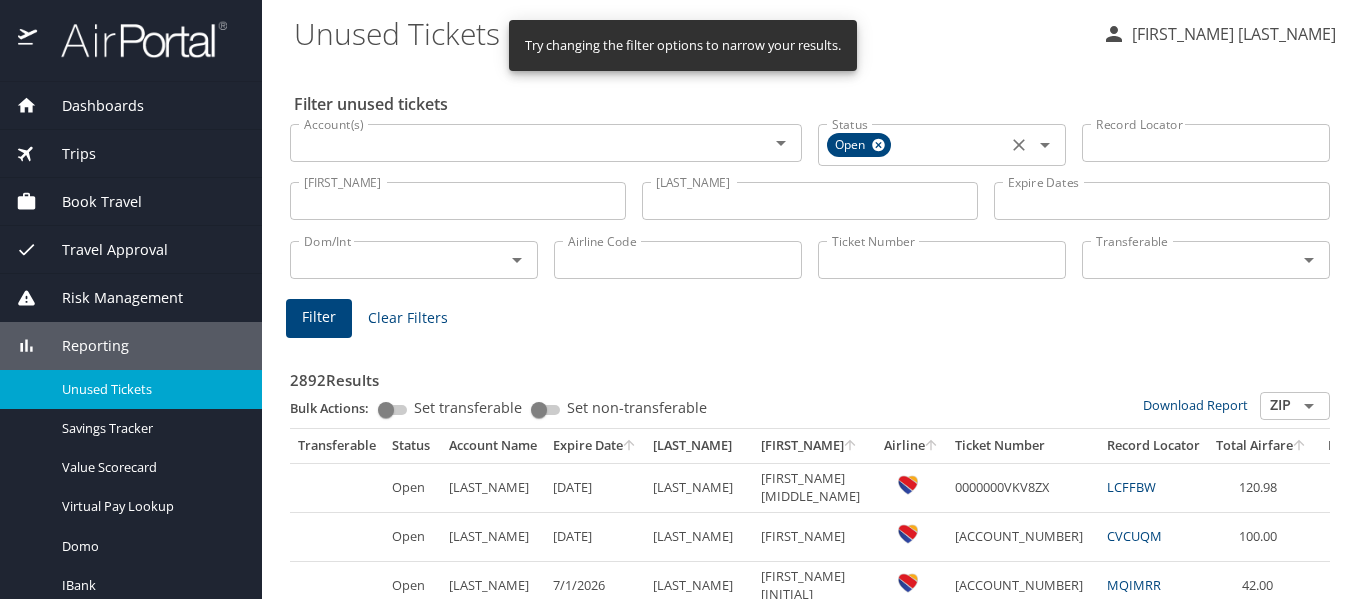 click on "Open" at bounding box center (852, 145) 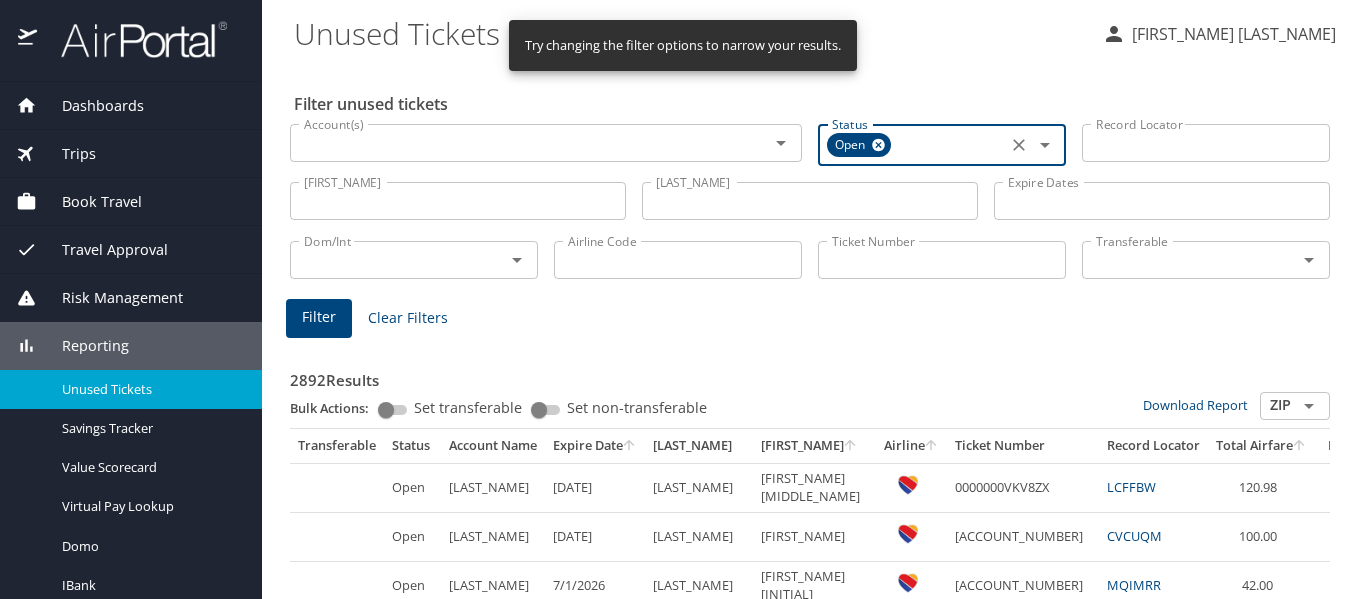 drag, startPoint x: 869, startPoint y: 145, endPoint x: 836, endPoint y: 126, distance: 38.078865 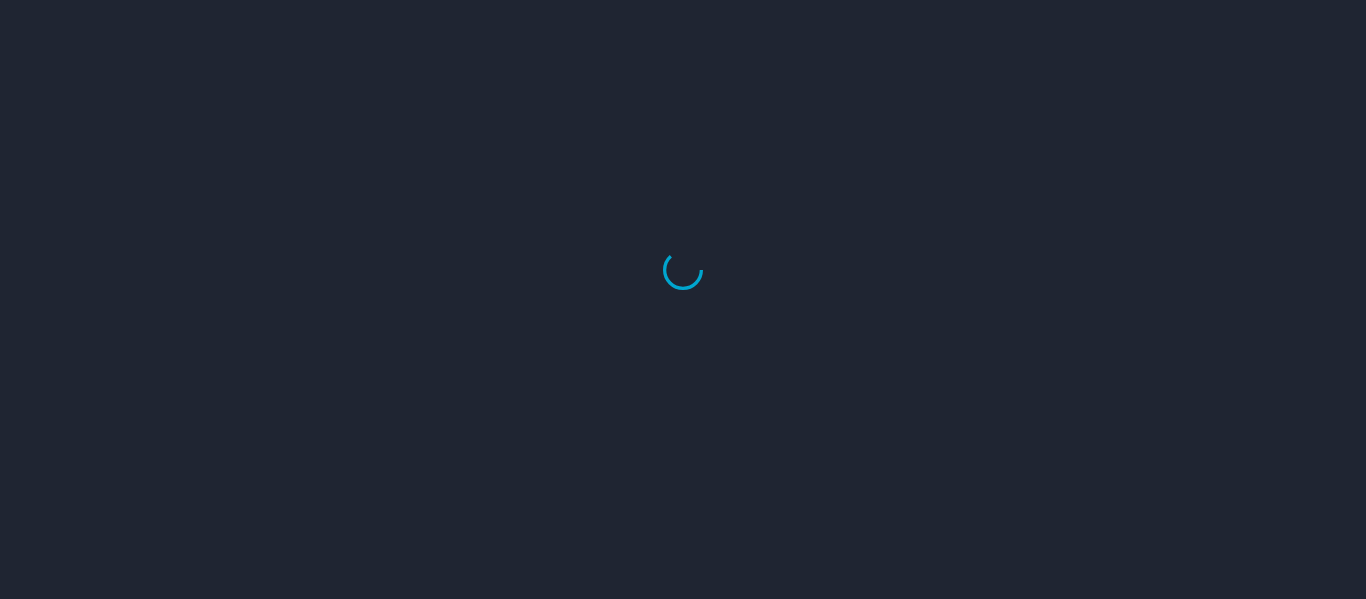scroll, scrollTop: 0, scrollLeft: 0, axis: both 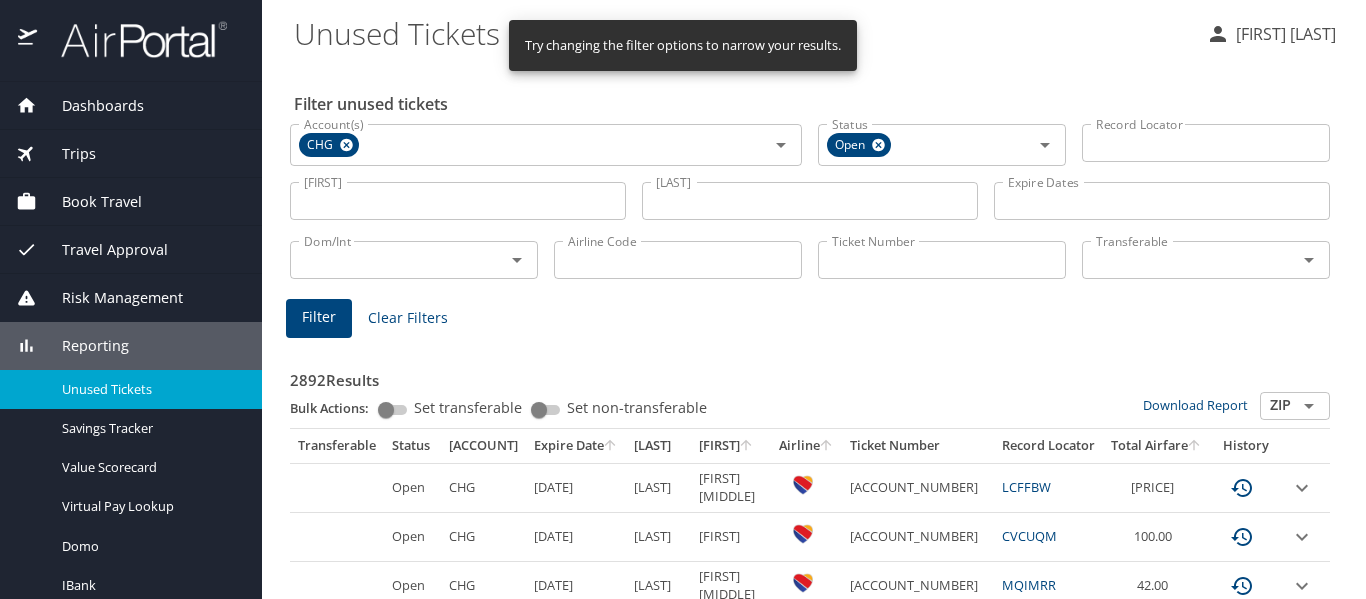 click on "Dashboards" at bounding box center [90, 106] 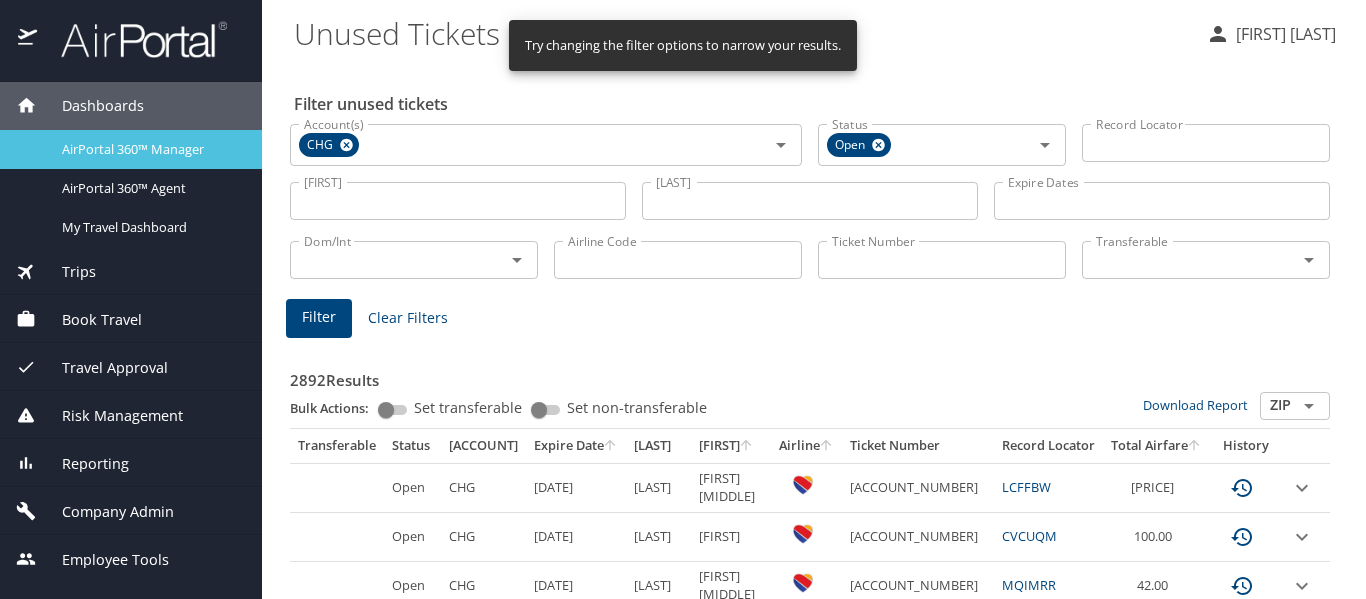 click on "AirPortal 360™ Manager" at bounding box center [150, 149] 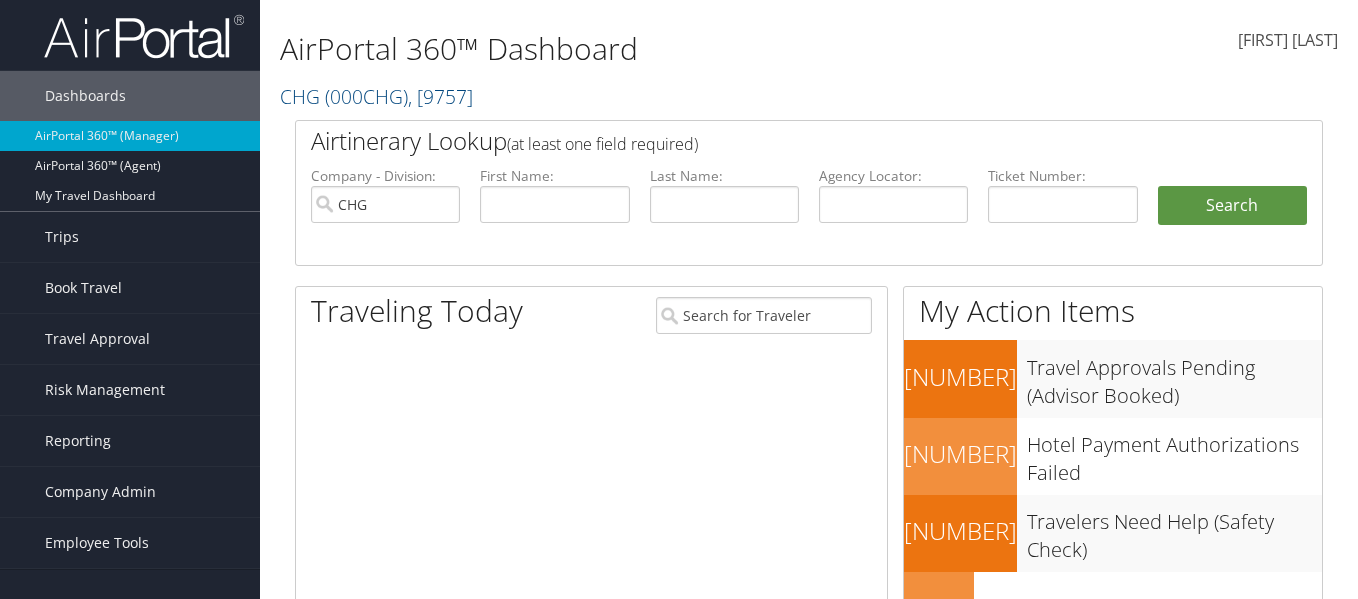 scroll, scrollTop: 0, scrollLeft: 0, axis: both 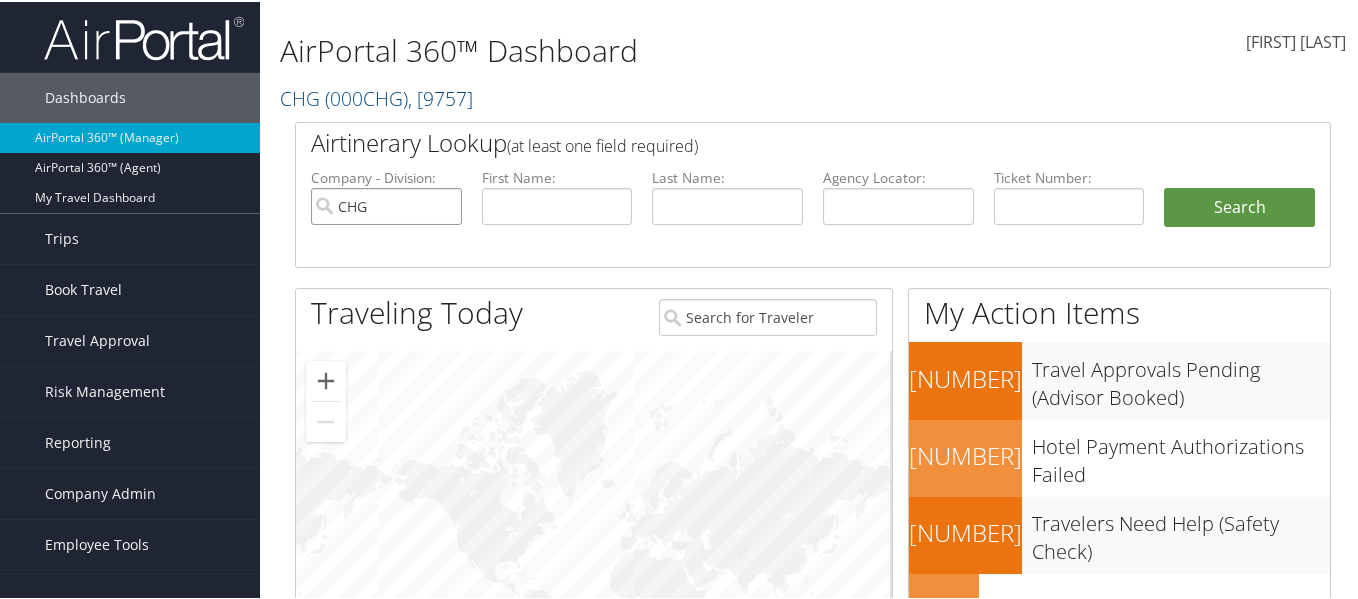 click on "CHG" at bounding box center [386, 204] 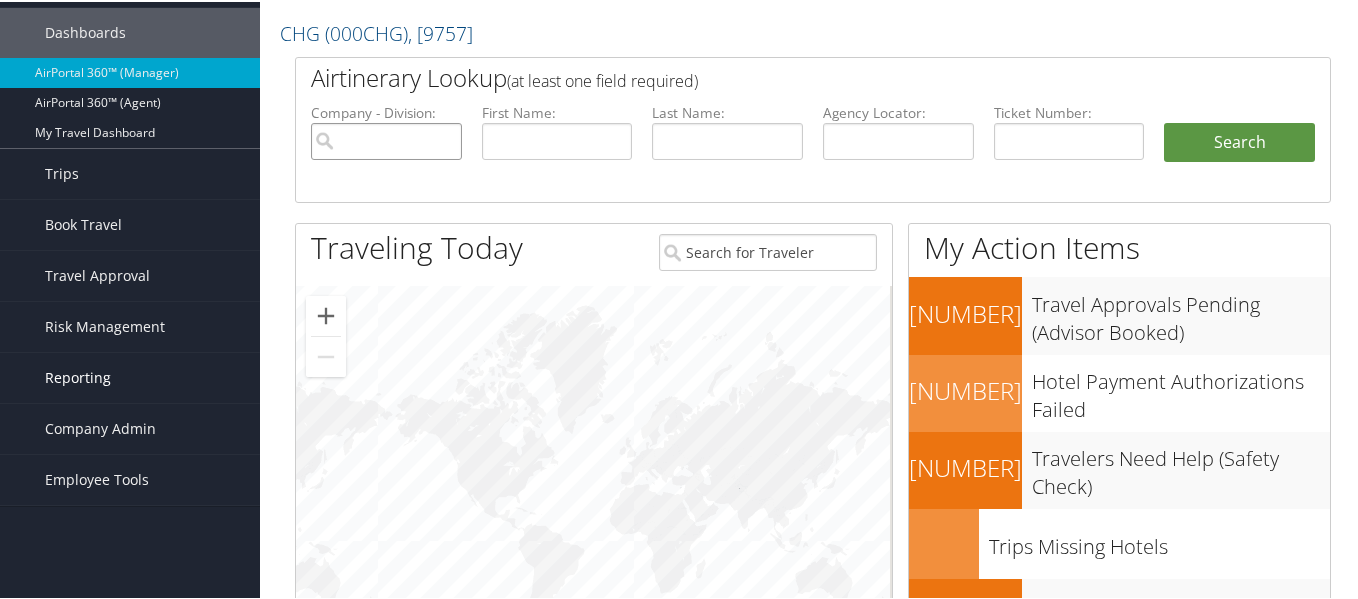 scroll, scrollTop: 100, scrollLeft: 0, axis: vertical 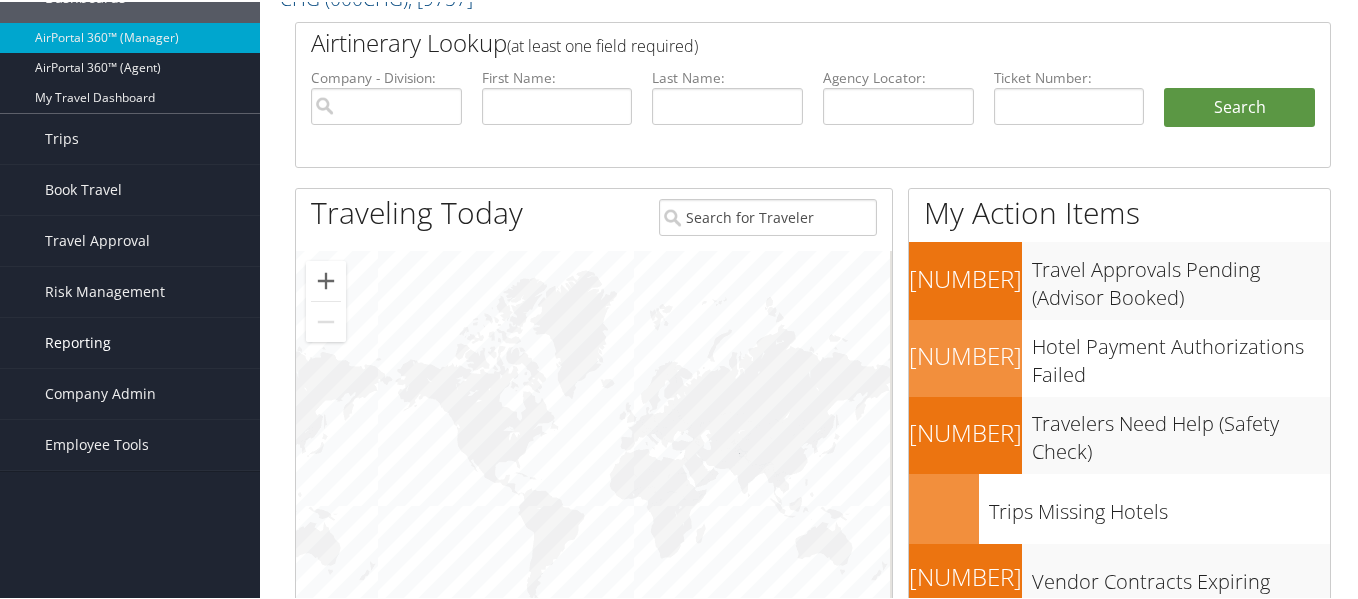 click on "Reporting" at bounding box center (78, 341) 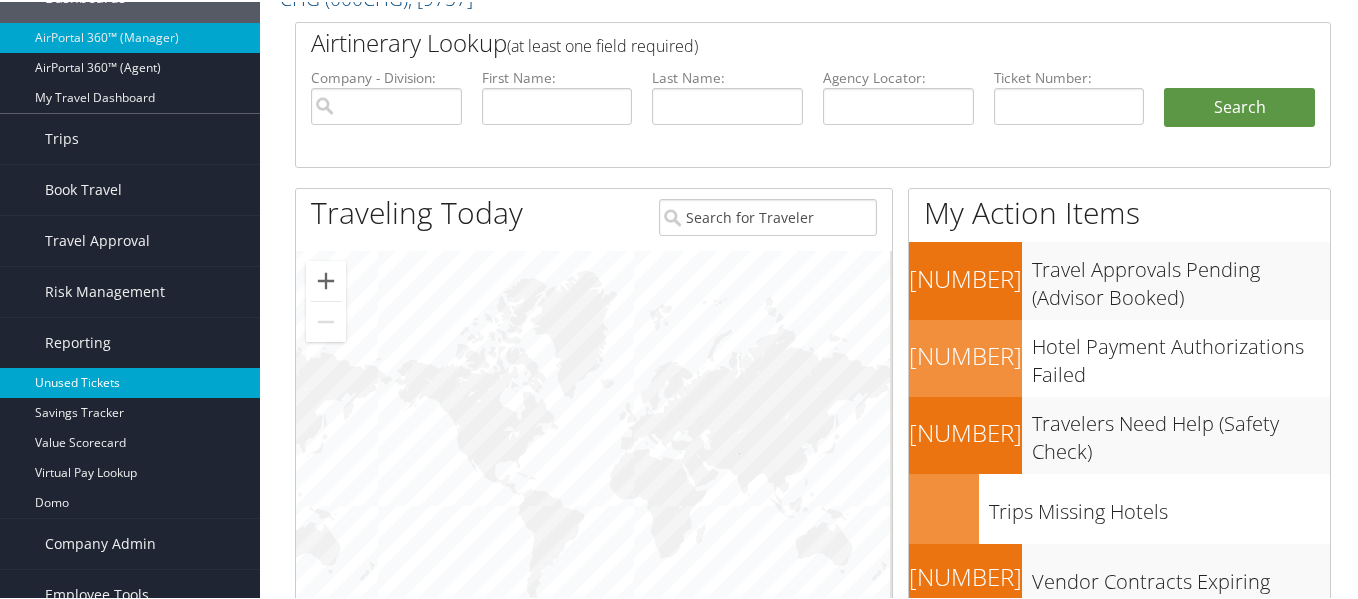 click on "Unused Tickets" at bounding box center (130, 381) 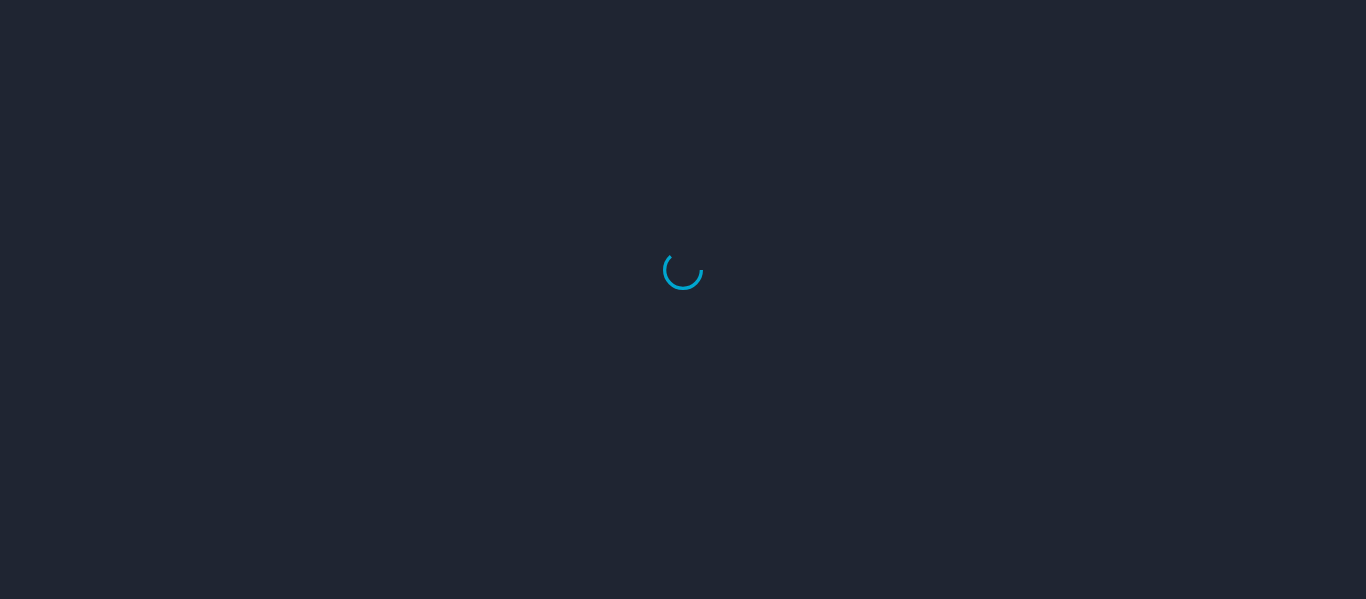 scroll, scrollTop: 0, scrollLeft: 0, axis: both 